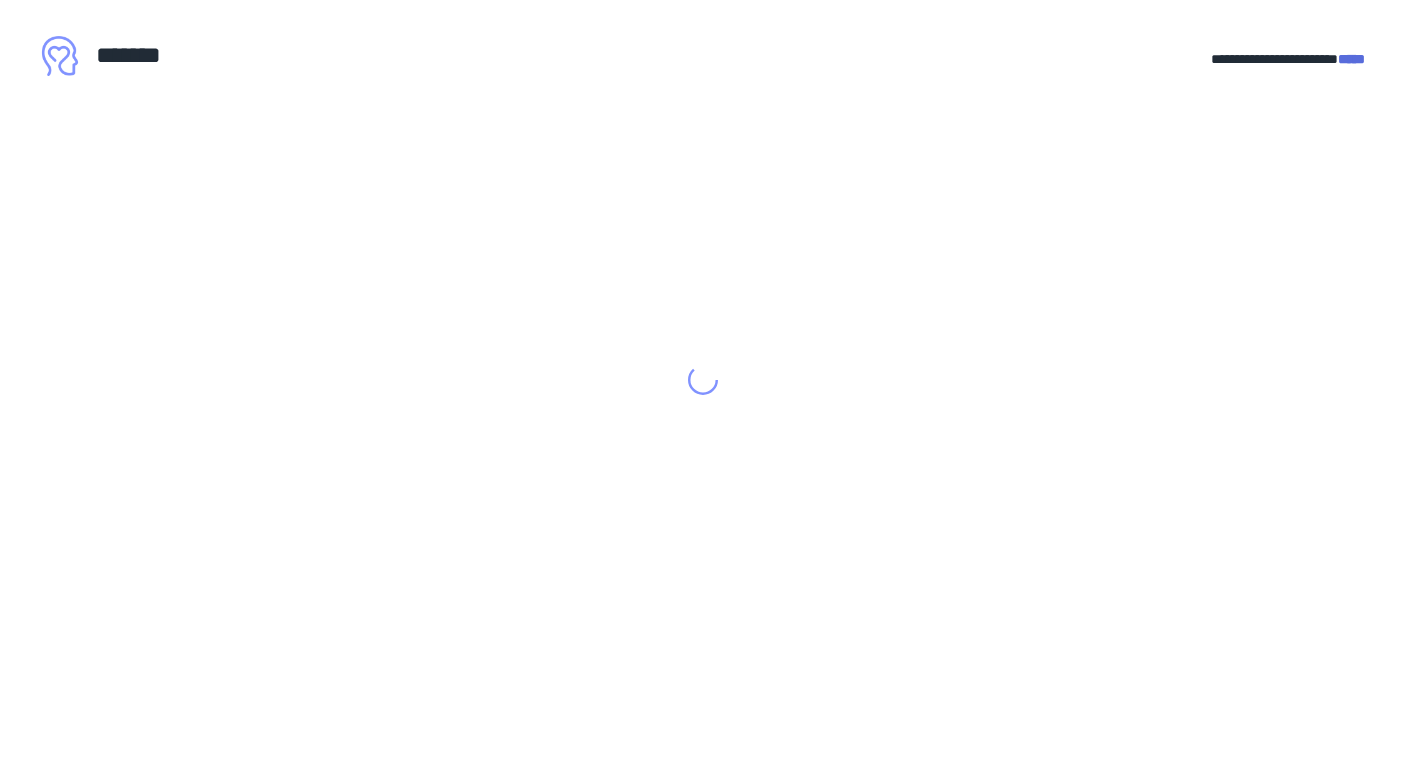 scroll, scrollTop: 0, scrollLeft: 0, axis: both 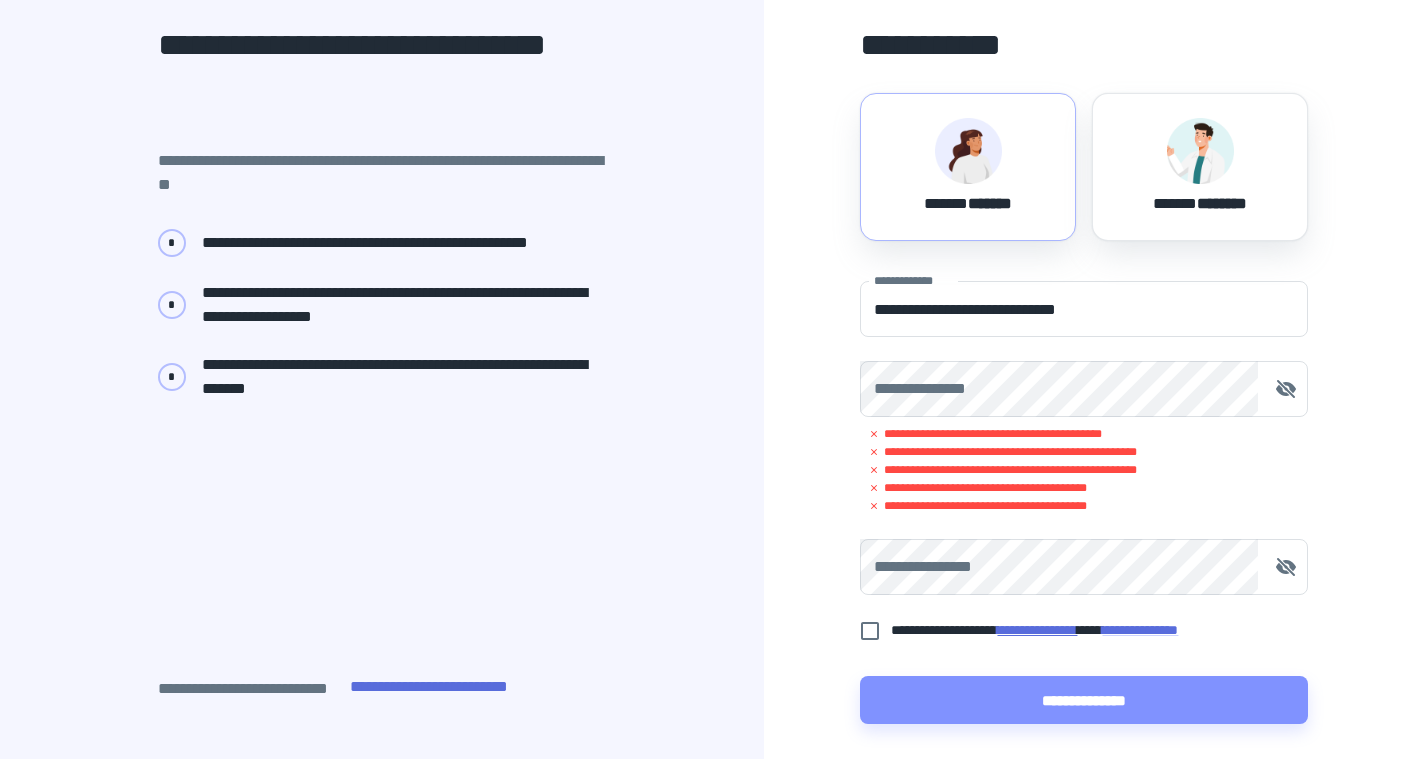 click on "**********" at bounding box center [1037, 630] 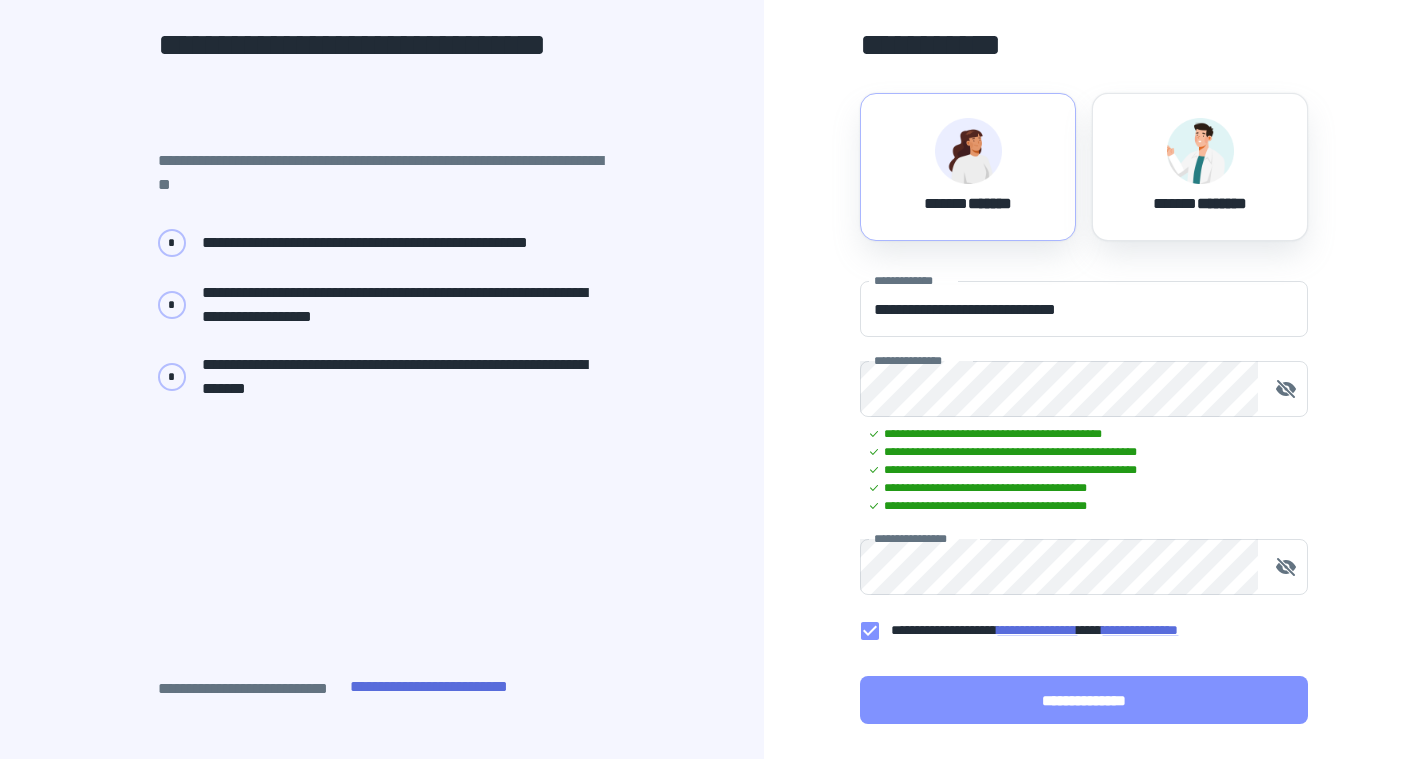click on "**********" at bounding box center (1084, 700) 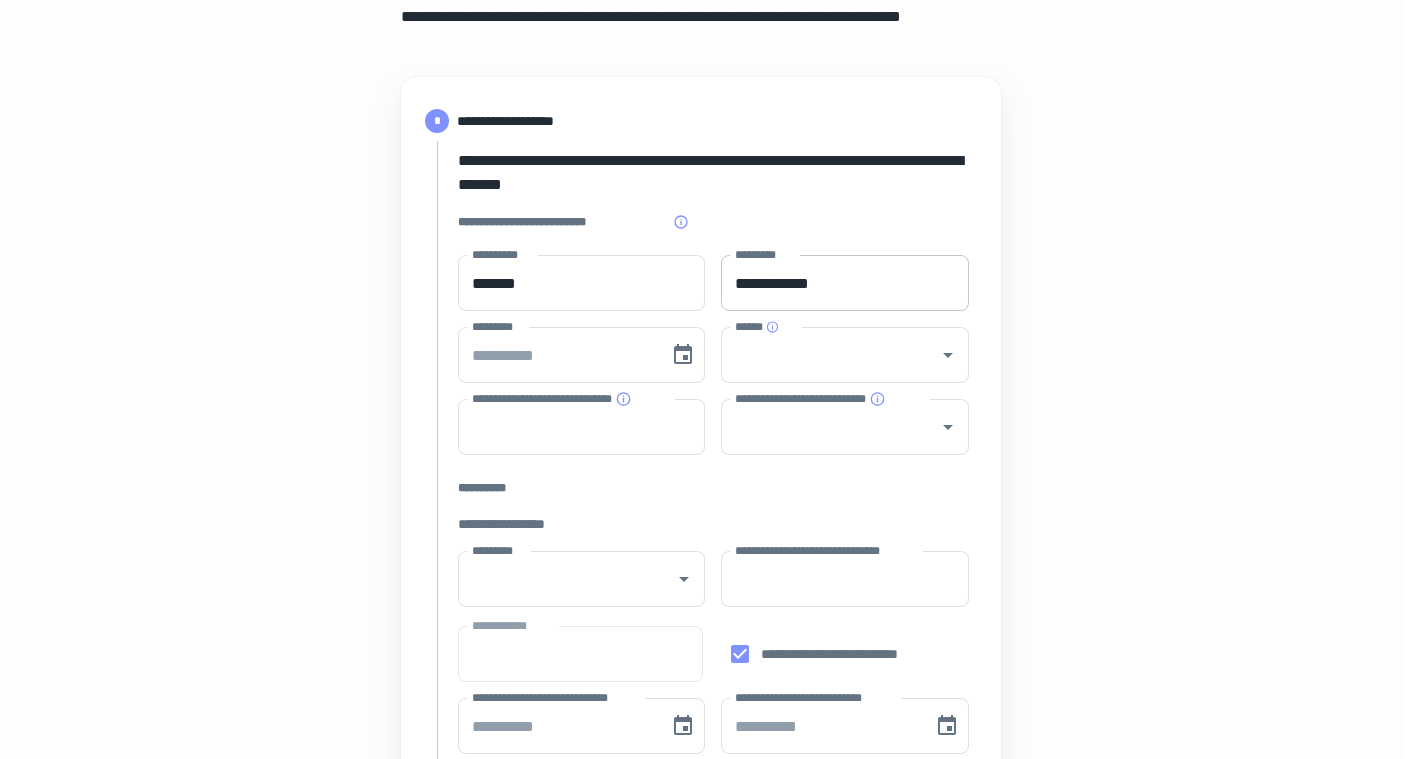 scroll, scrollTop: 168, scrollLeft: 2, axis: both 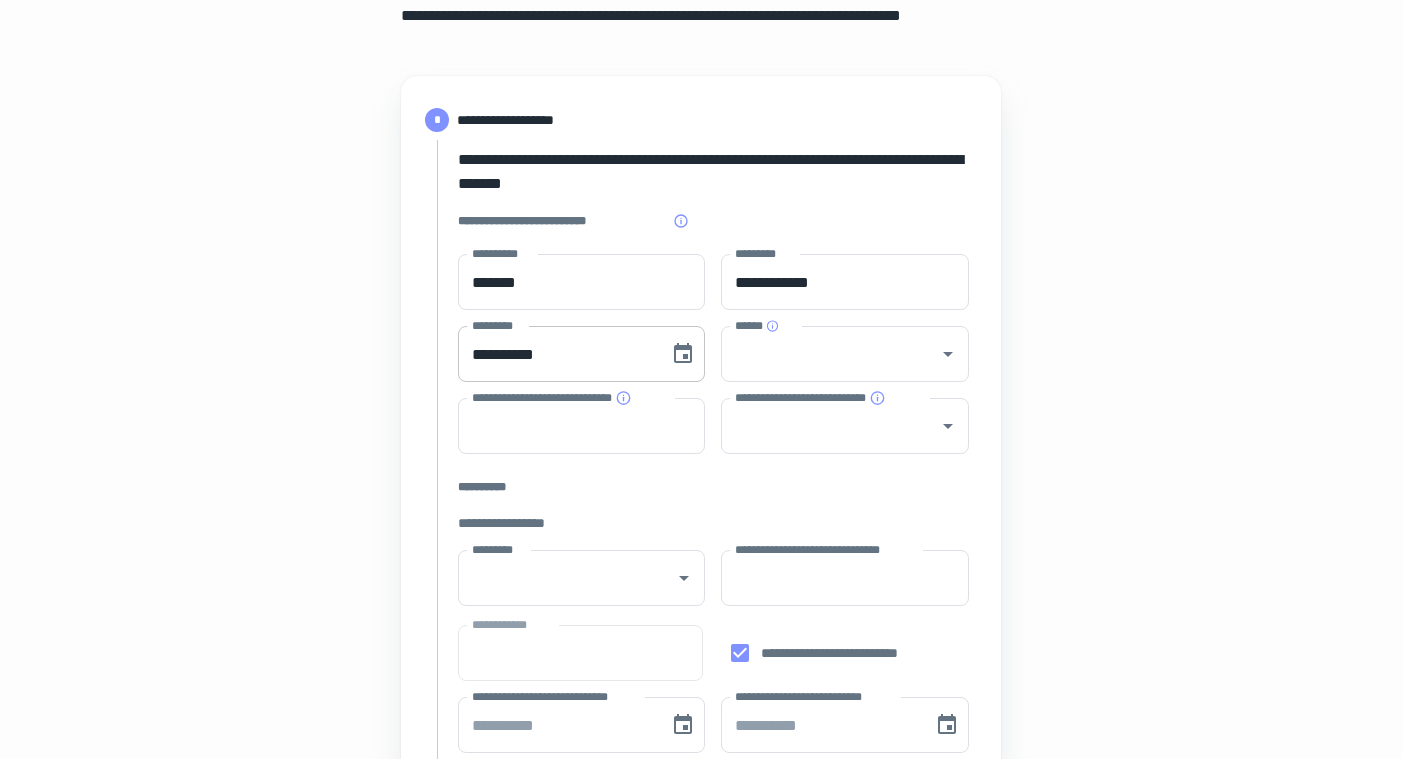 click on "**********" at bounding box center [557, 354] 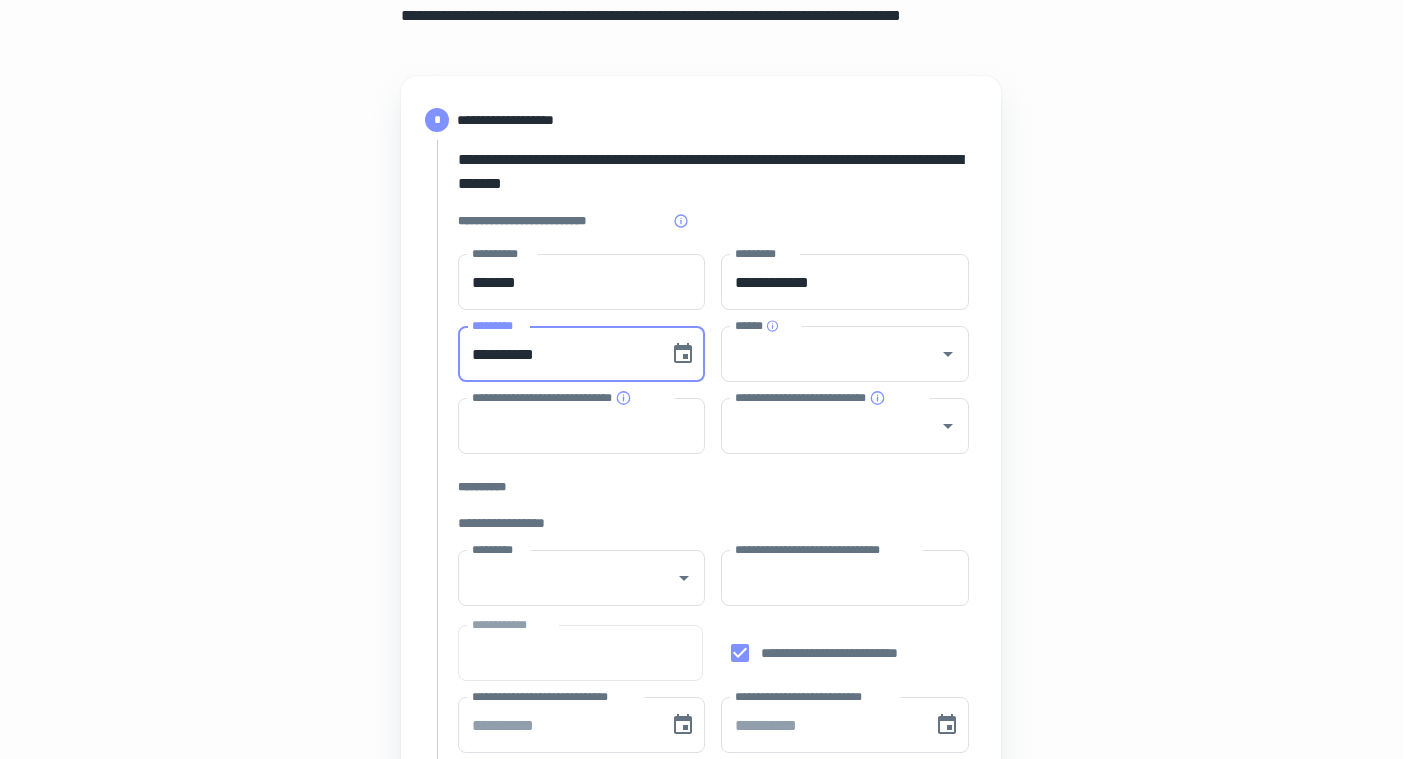 click on "**********" at bounding box center (557, 354) 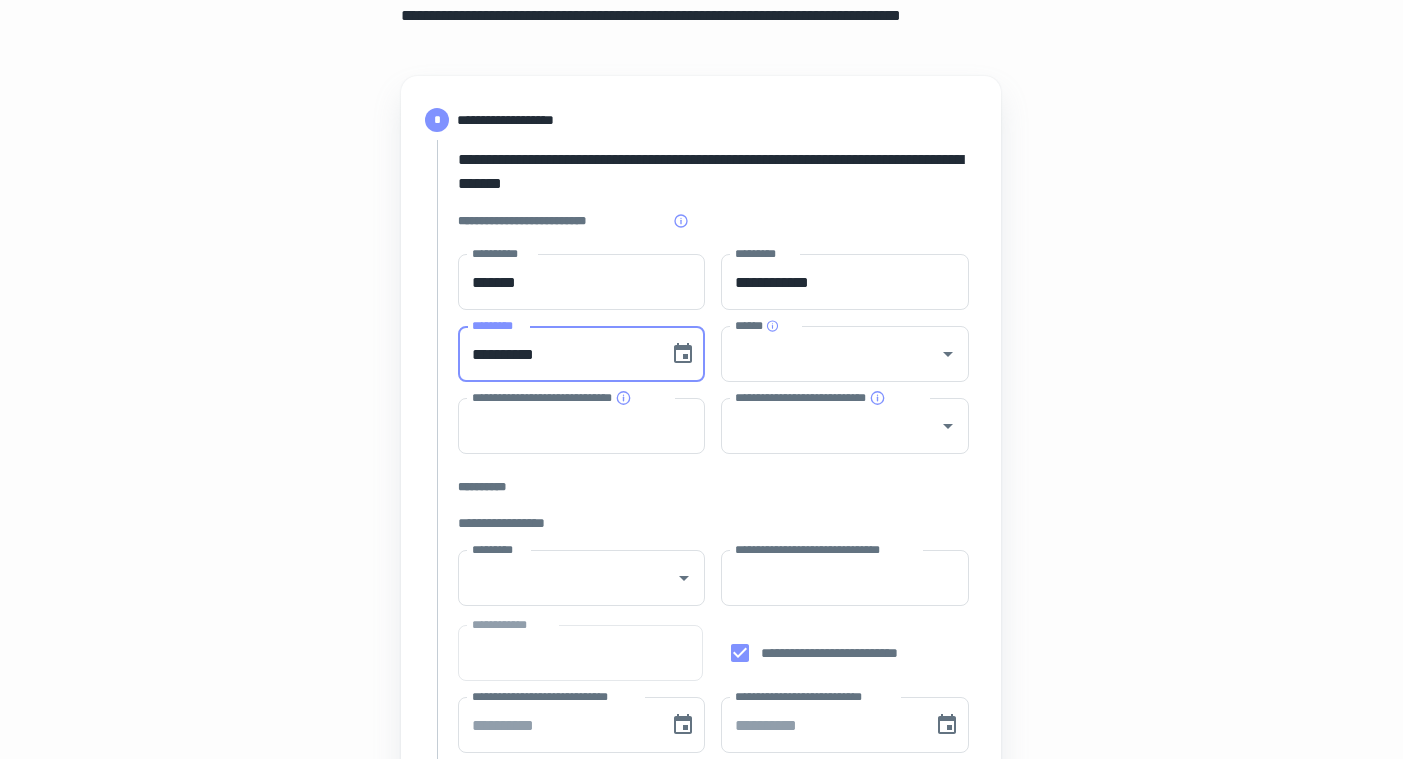 type on "**********" 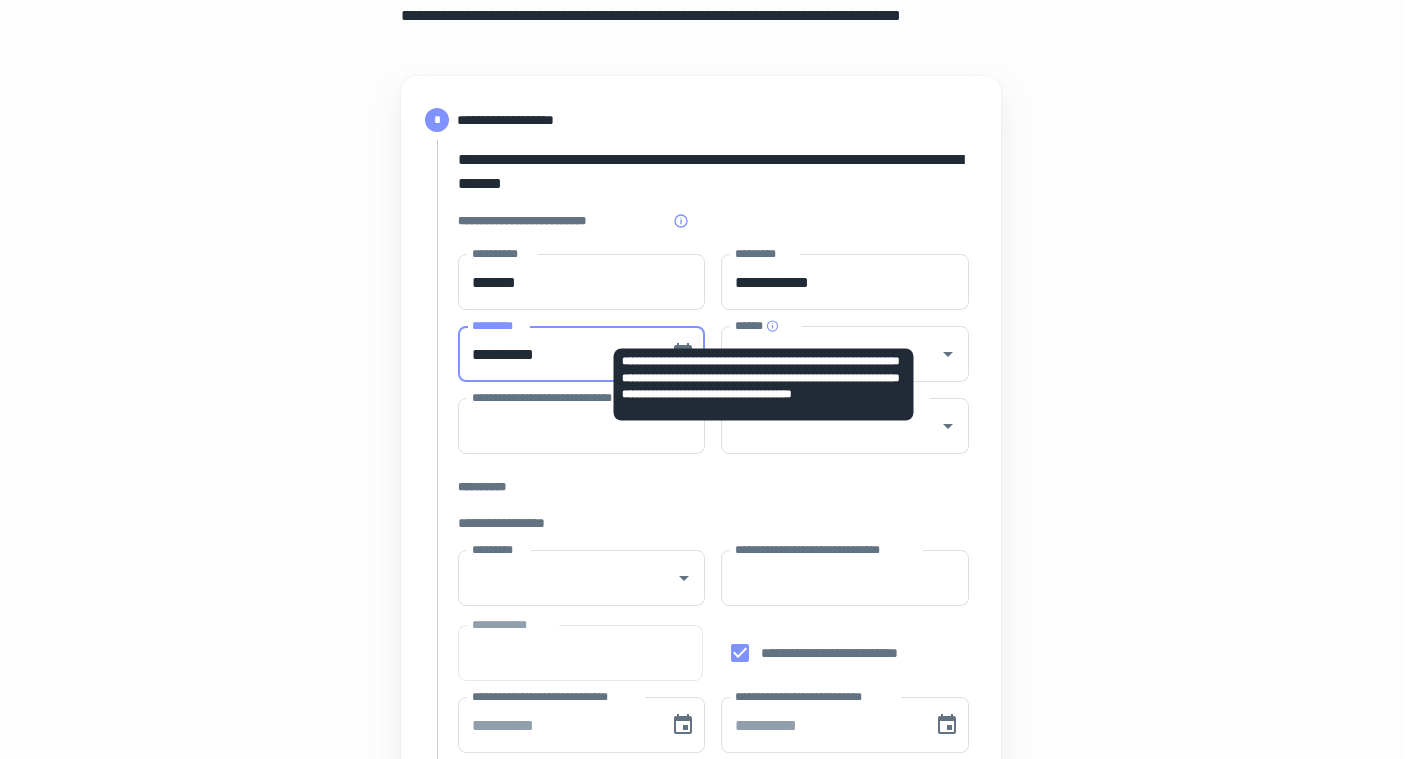 click on "**********" at bounding box center (764, 379) 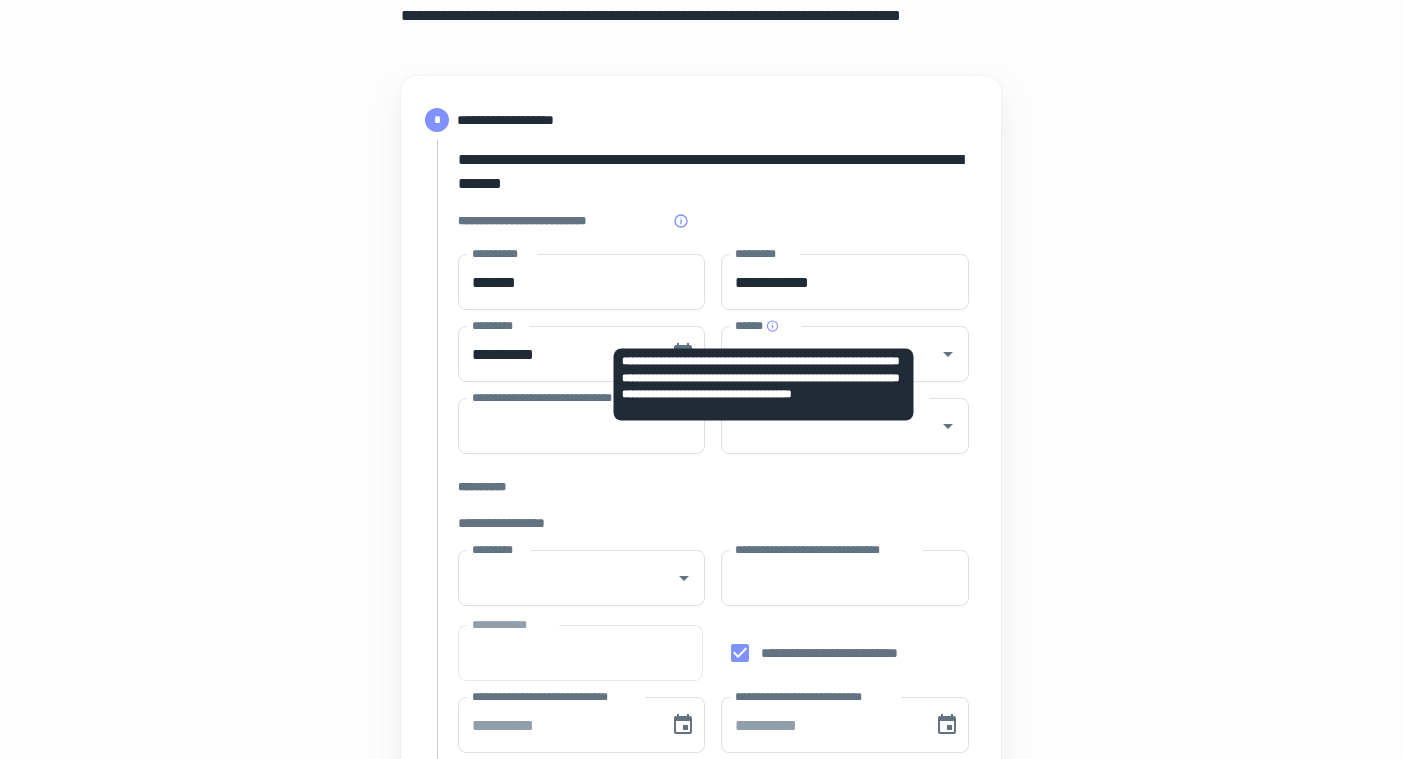 click on "**********" at bounding box center (764, 385) 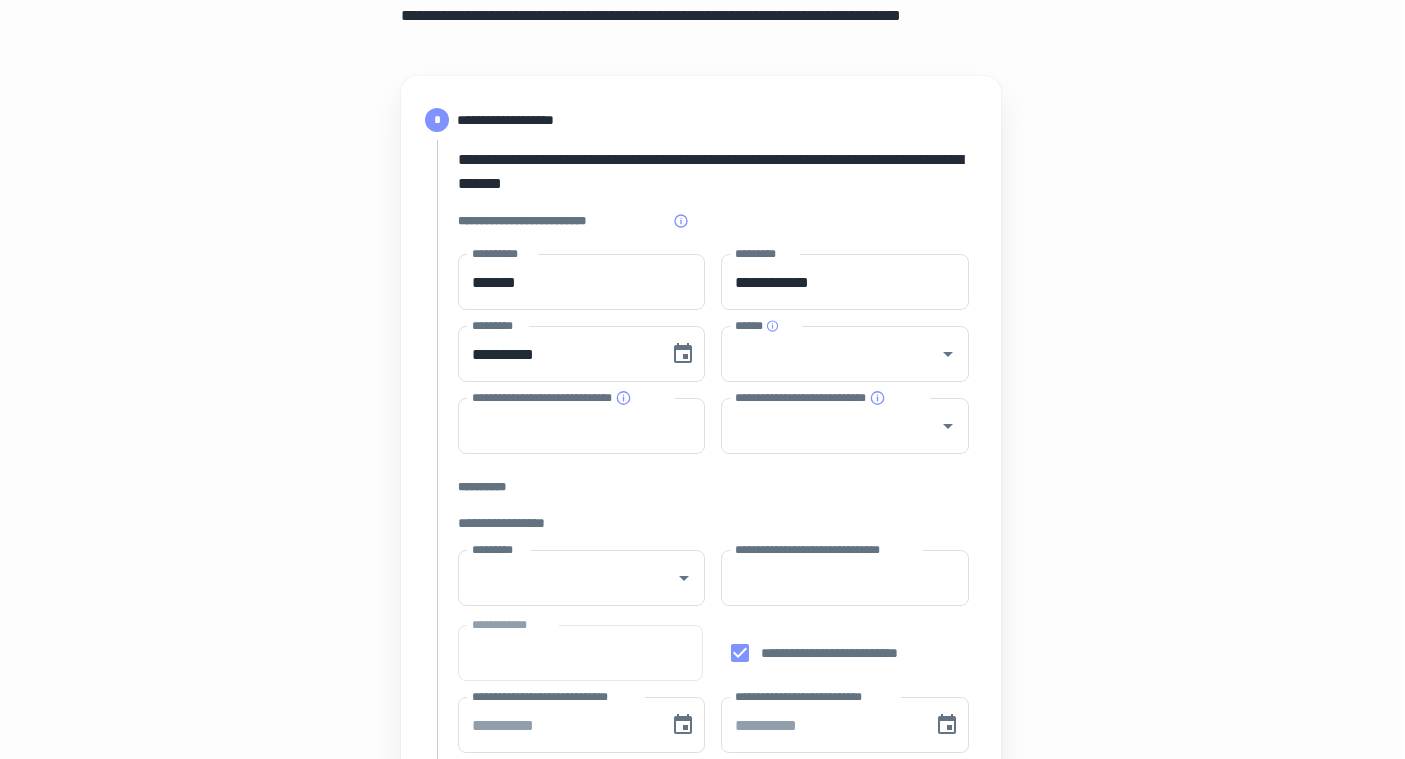 click on "**********" at bounding box center (701, 722) 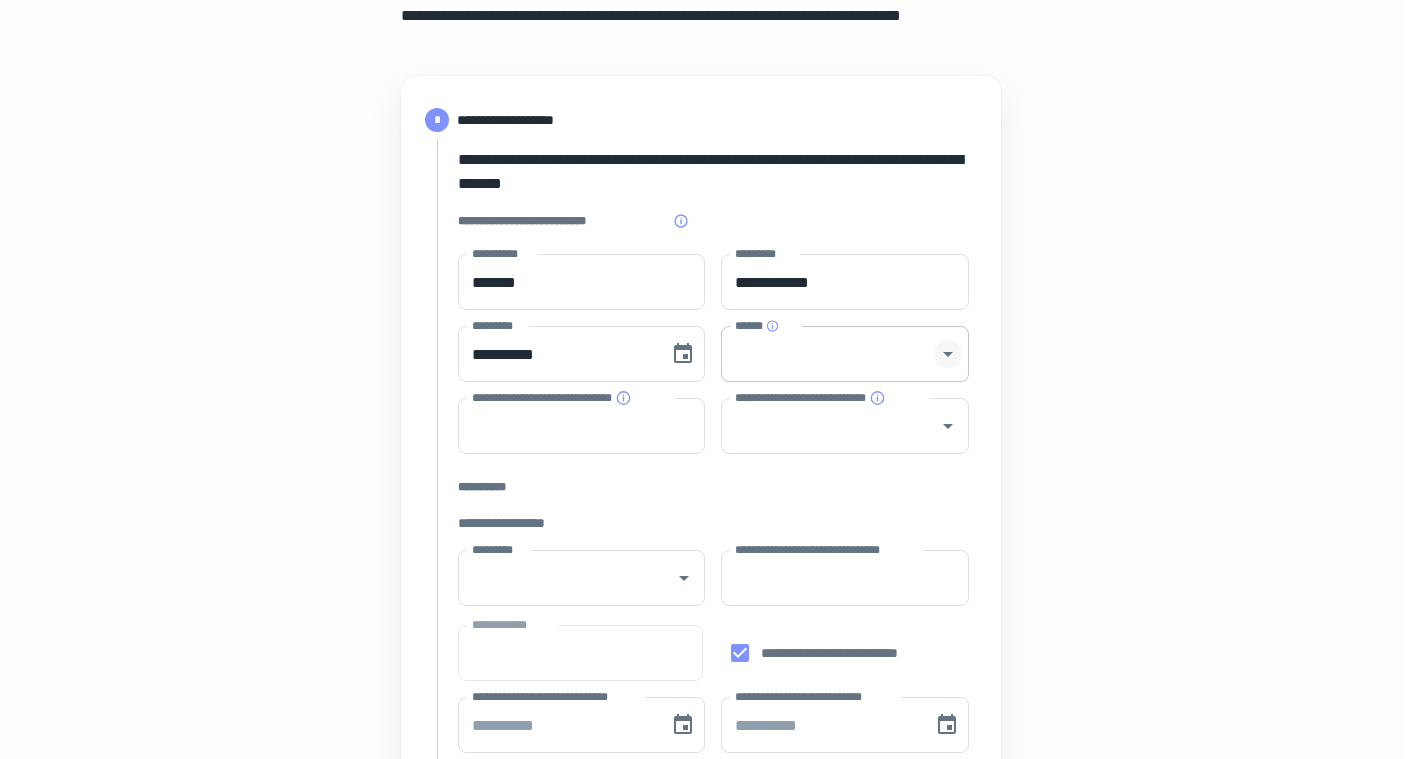 click 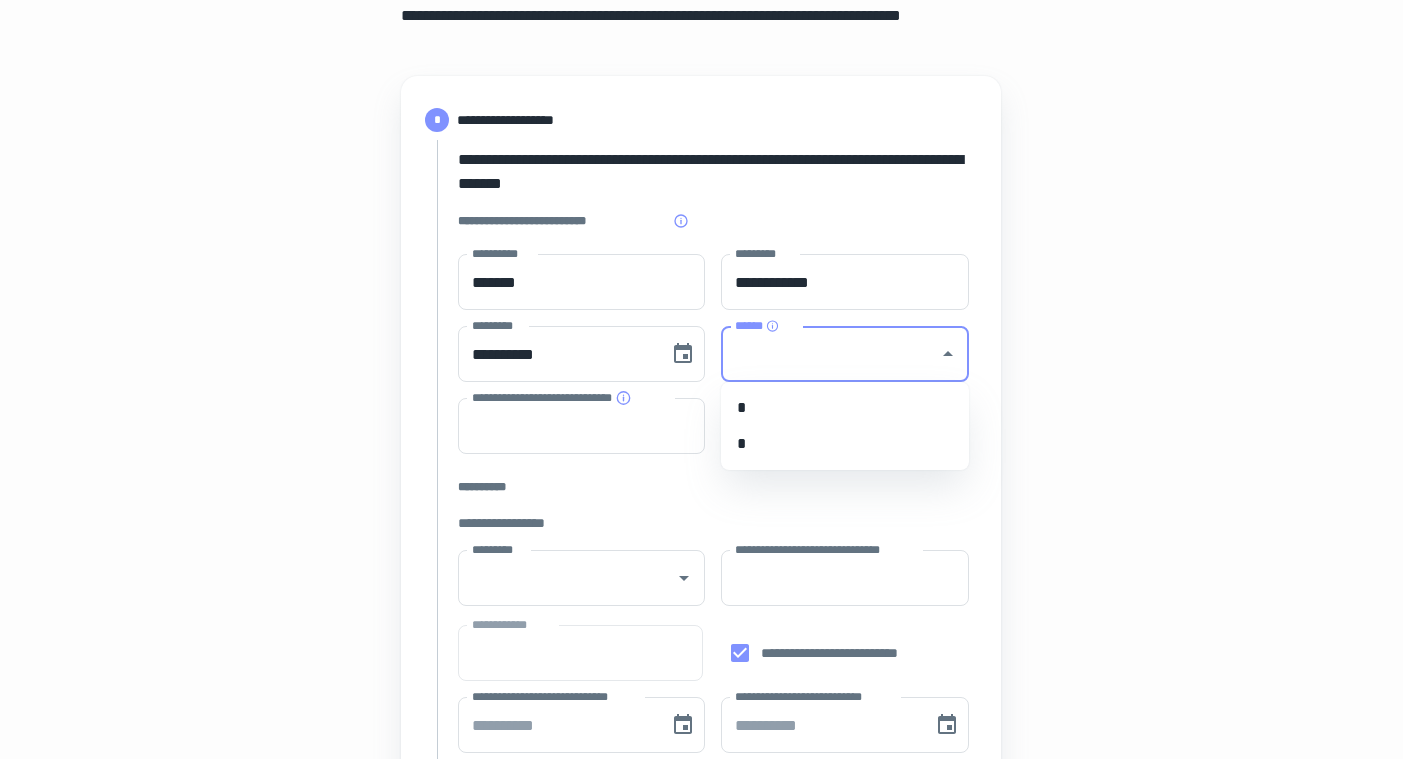 click on "*" at bounding box center [845, 444] 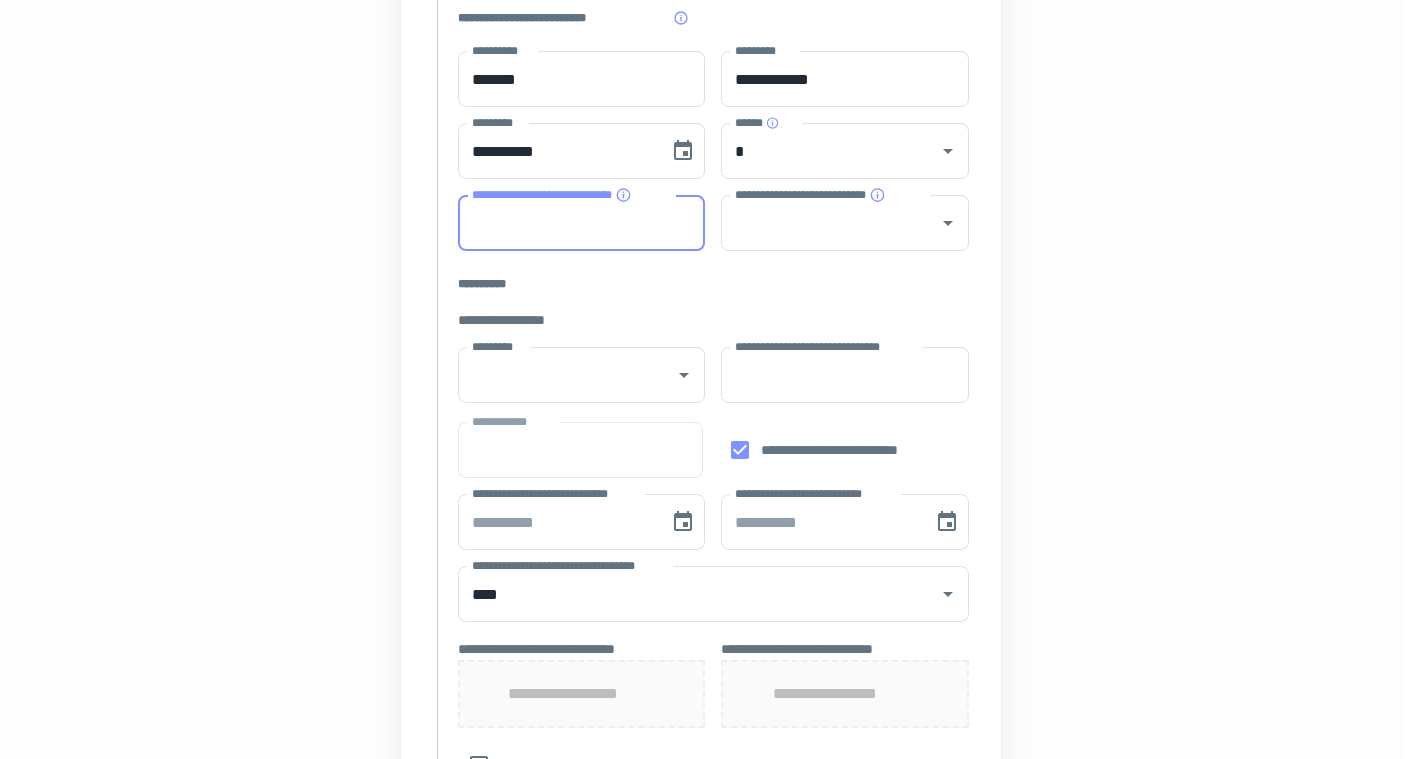 scroll, scrollTop: 372, scrollLeft: 2, axis: both 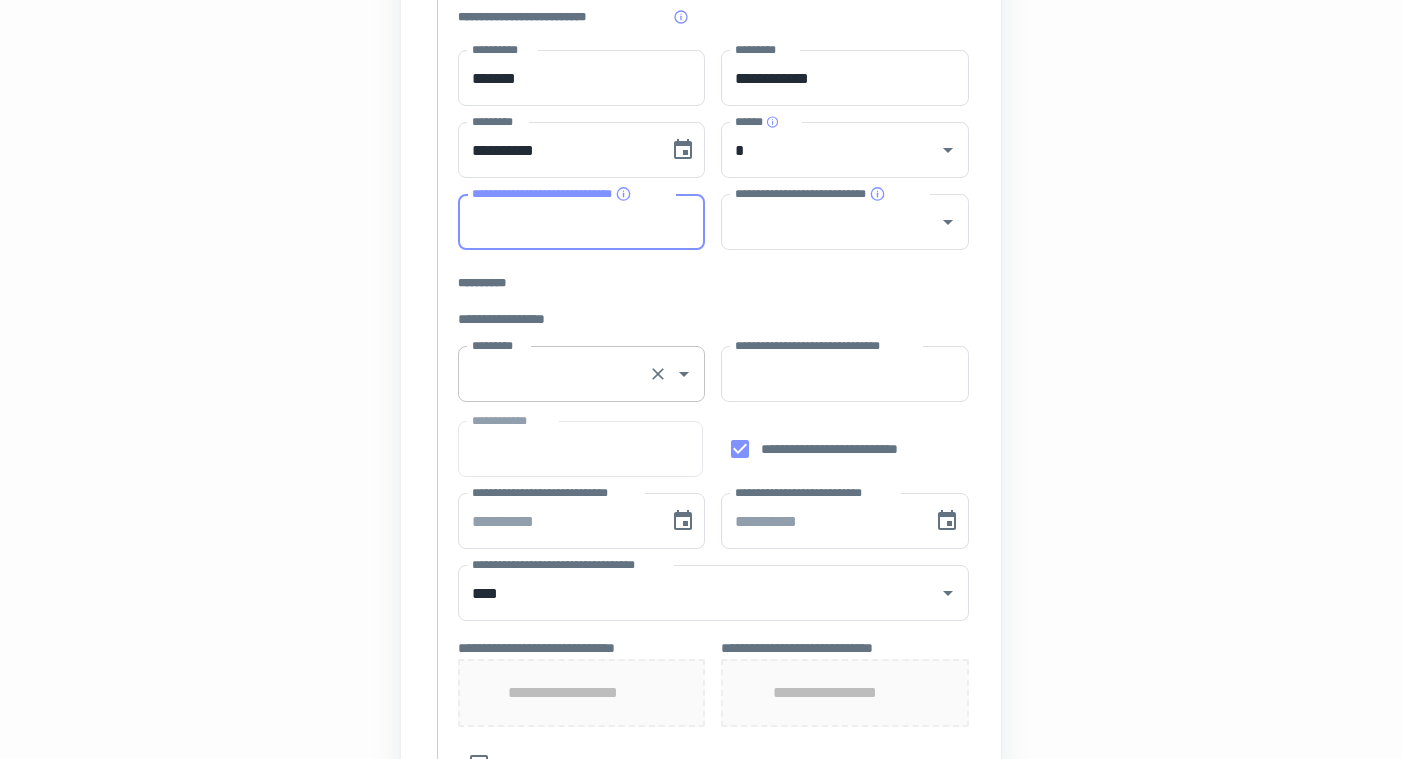 click on "*********" at bounding box center (554, 374) 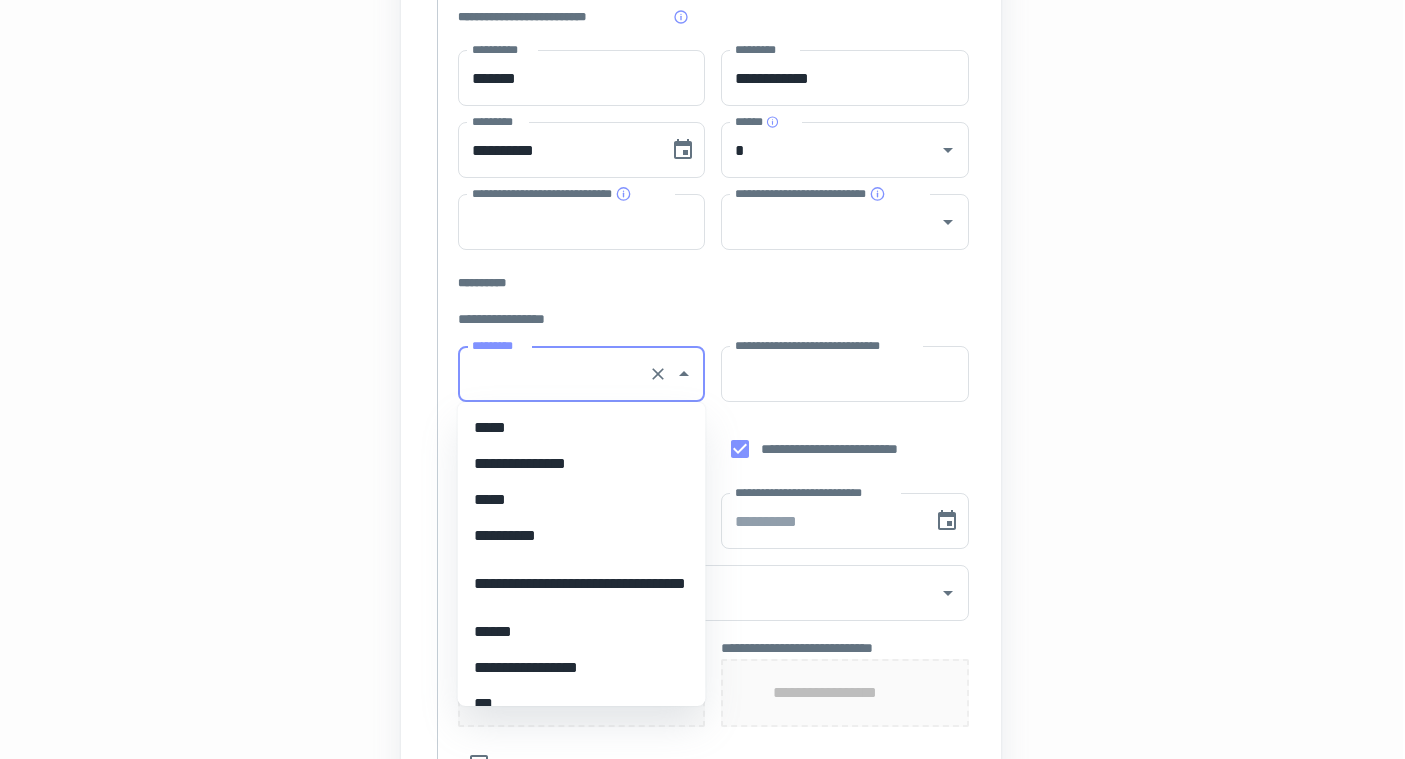 scroll, scrollTop: 0, scrollLeft: 0, axis: both 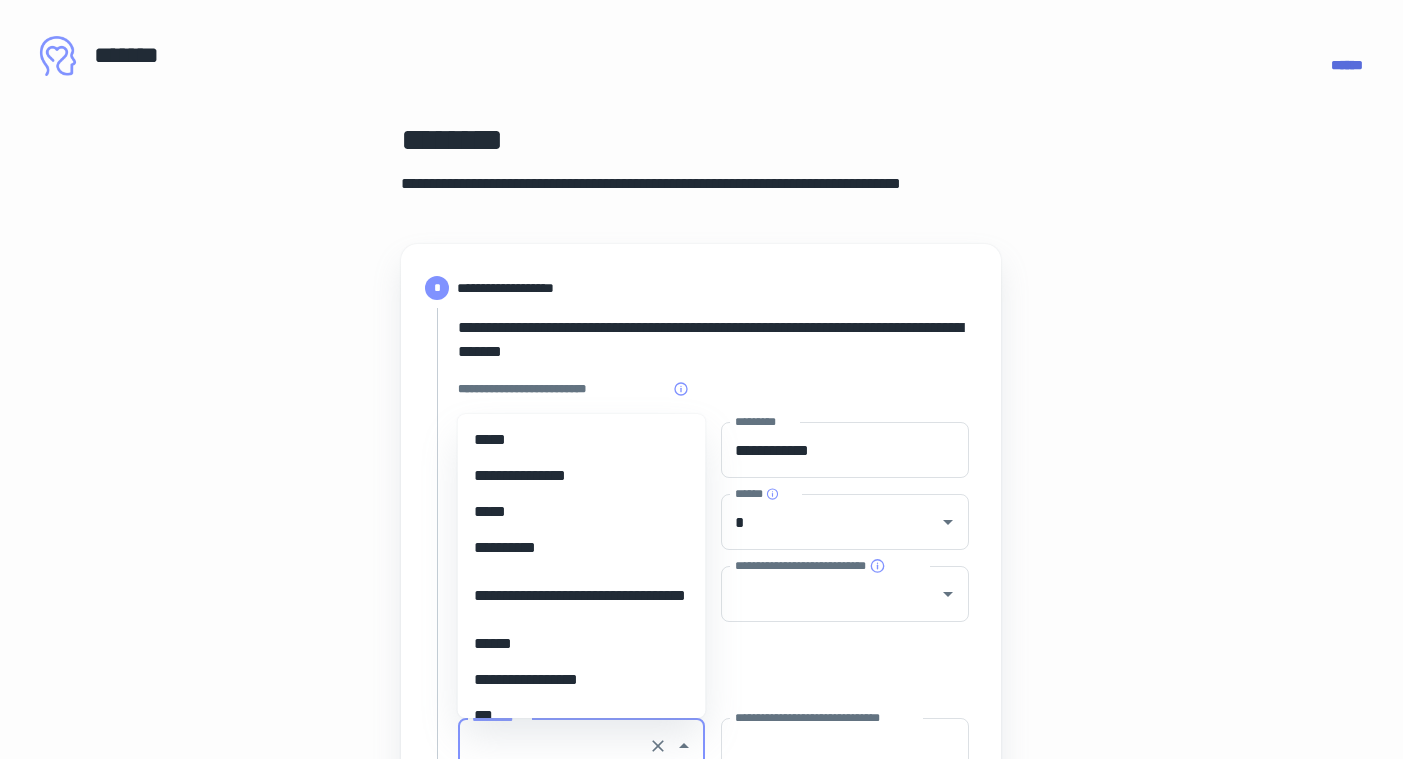 click on "*****" at bounding box center [582, 440] 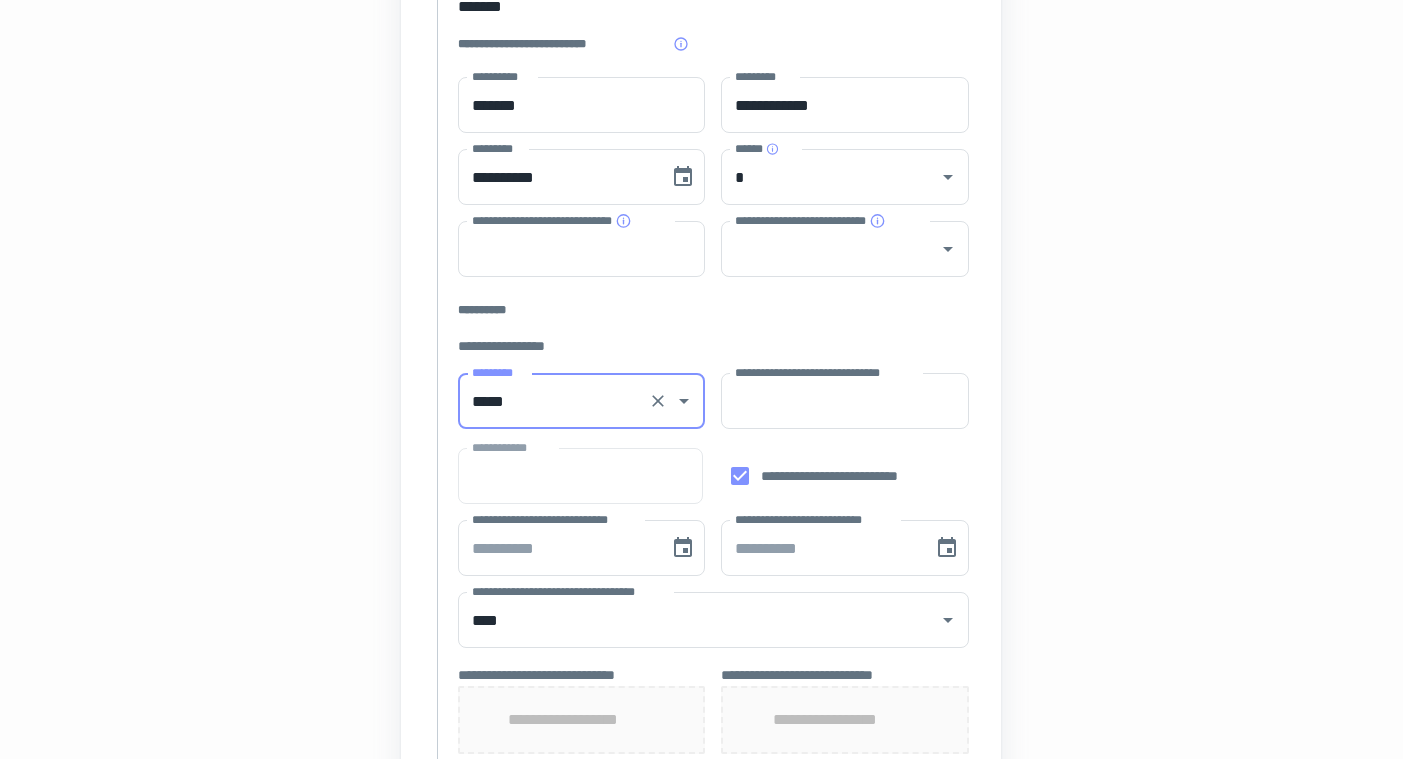 scroll, scrollTop: 346, scrollLeft: 2, axis: both 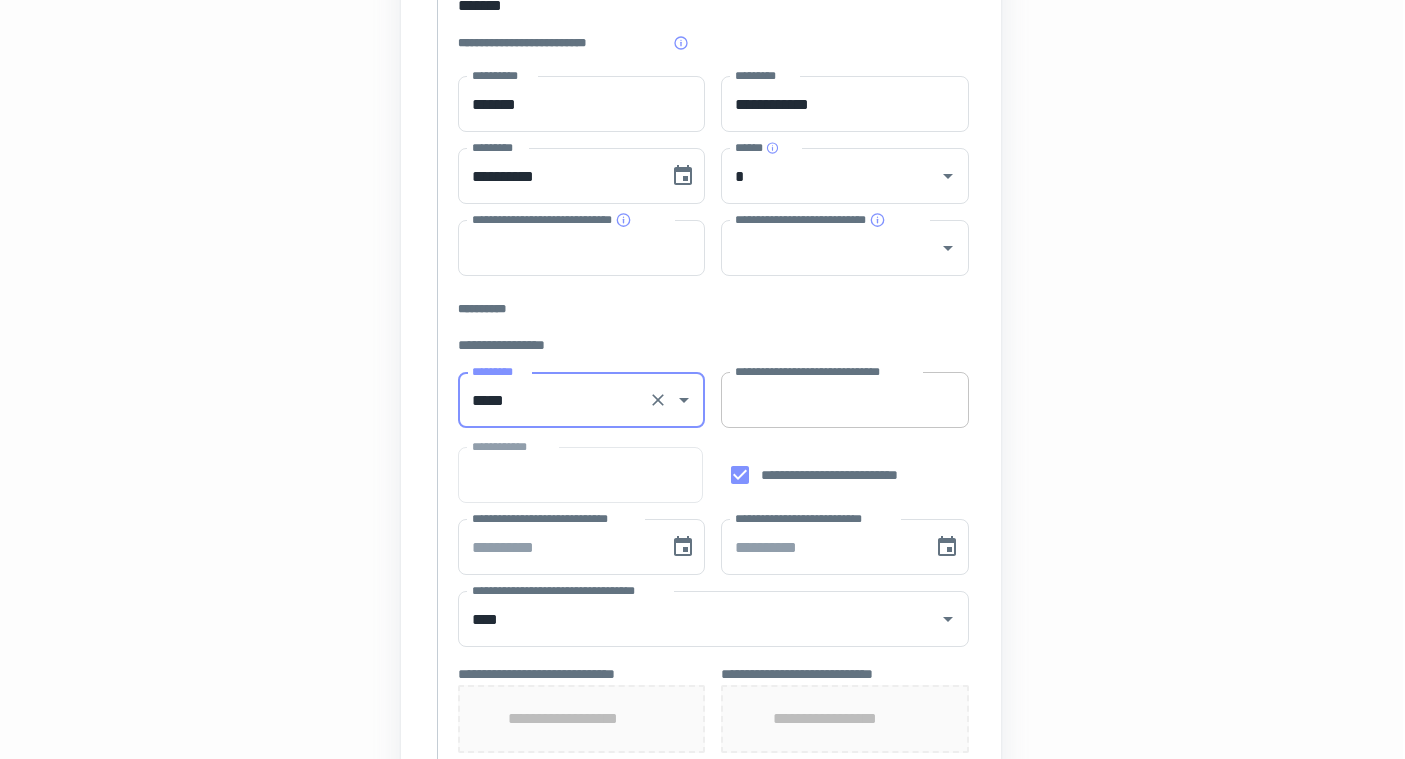 click on "**********" at bounding box center [845, 400] 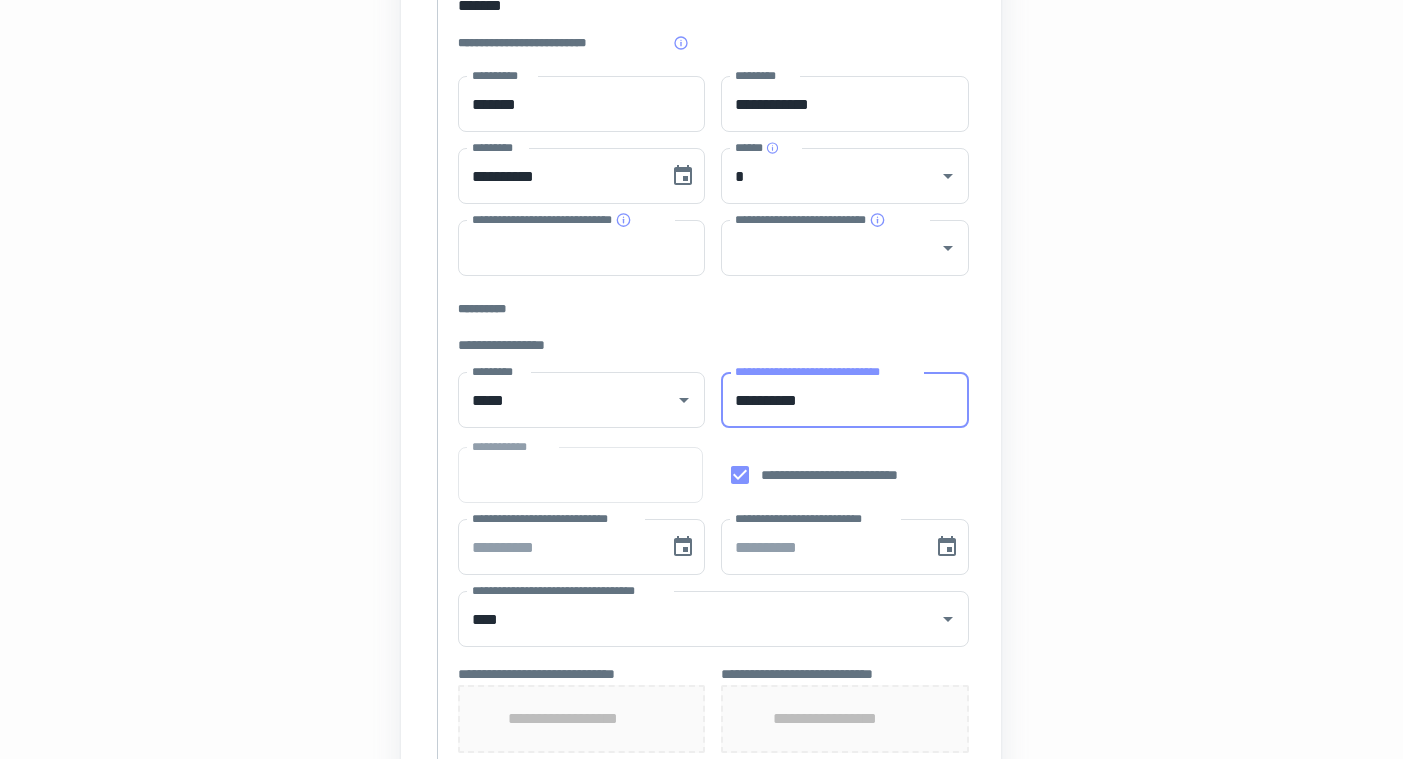 type on "**********" 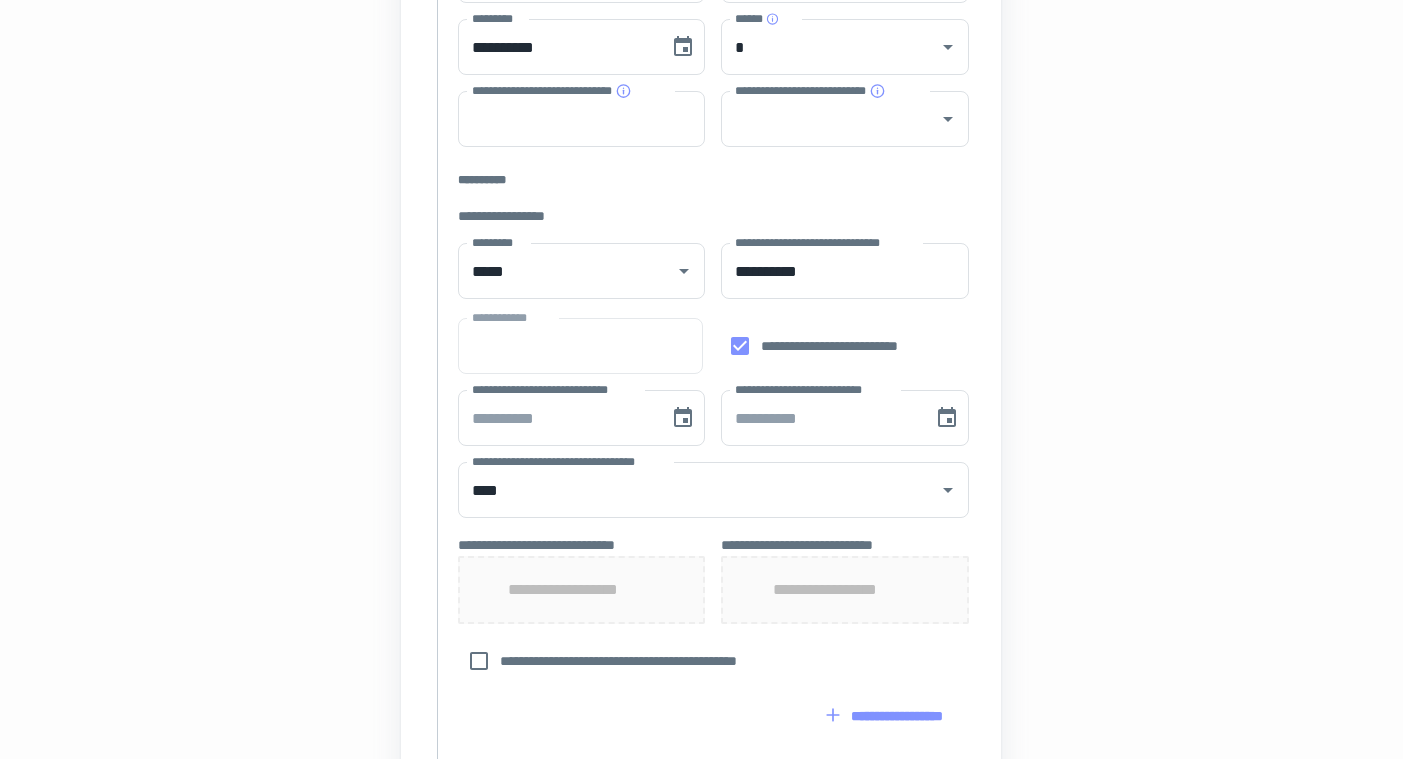 scroll, scrollTop: 483, scrollLeft: 2, axis: both 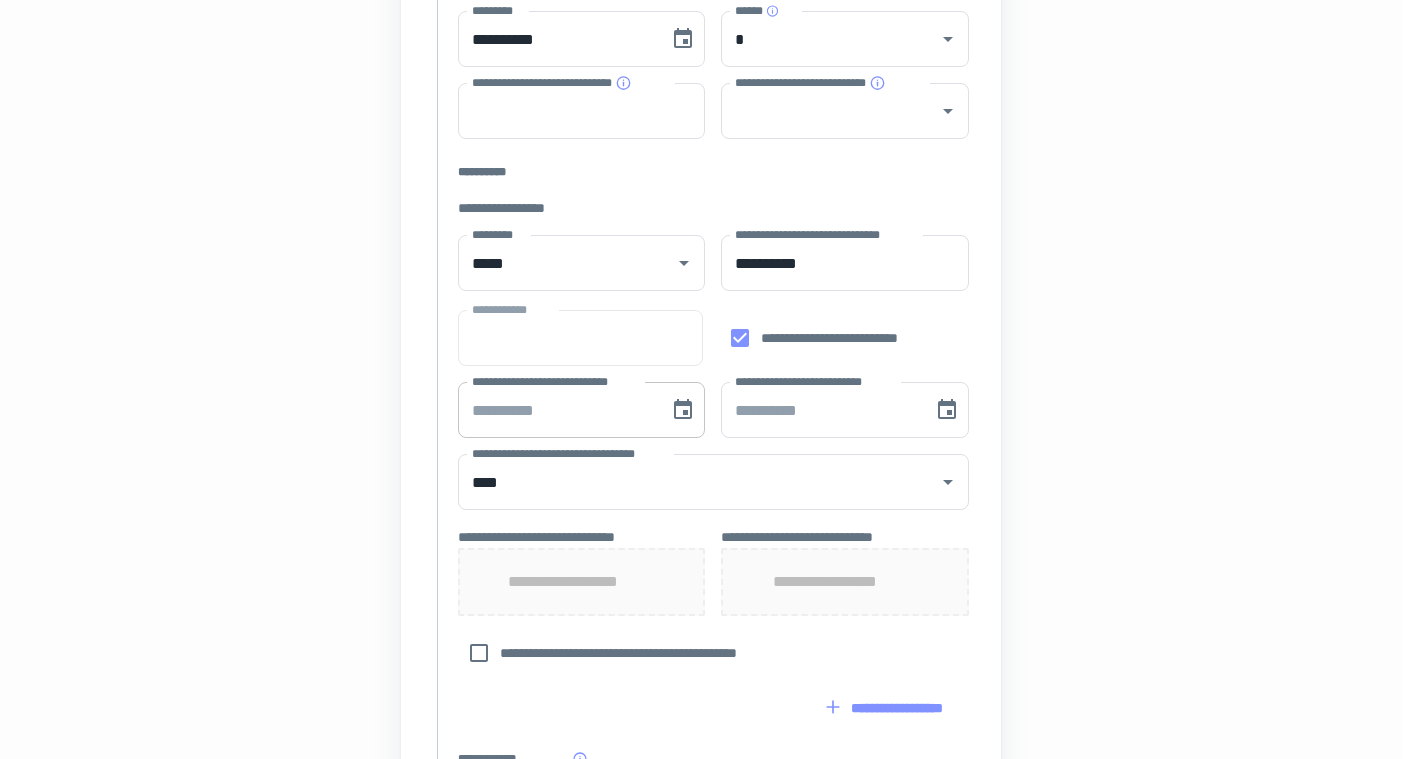 type on "**********" 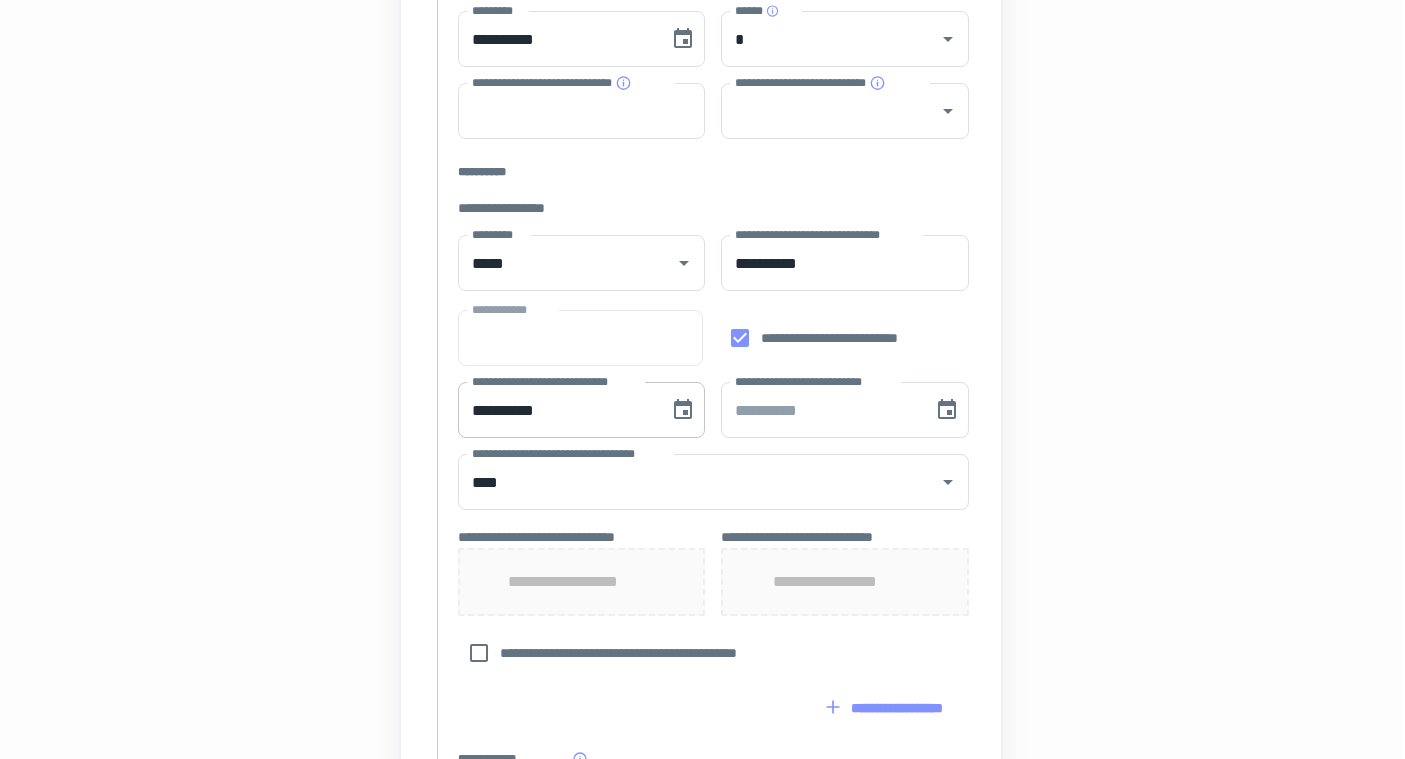 click on "**********" at bounding box center (557, 410) 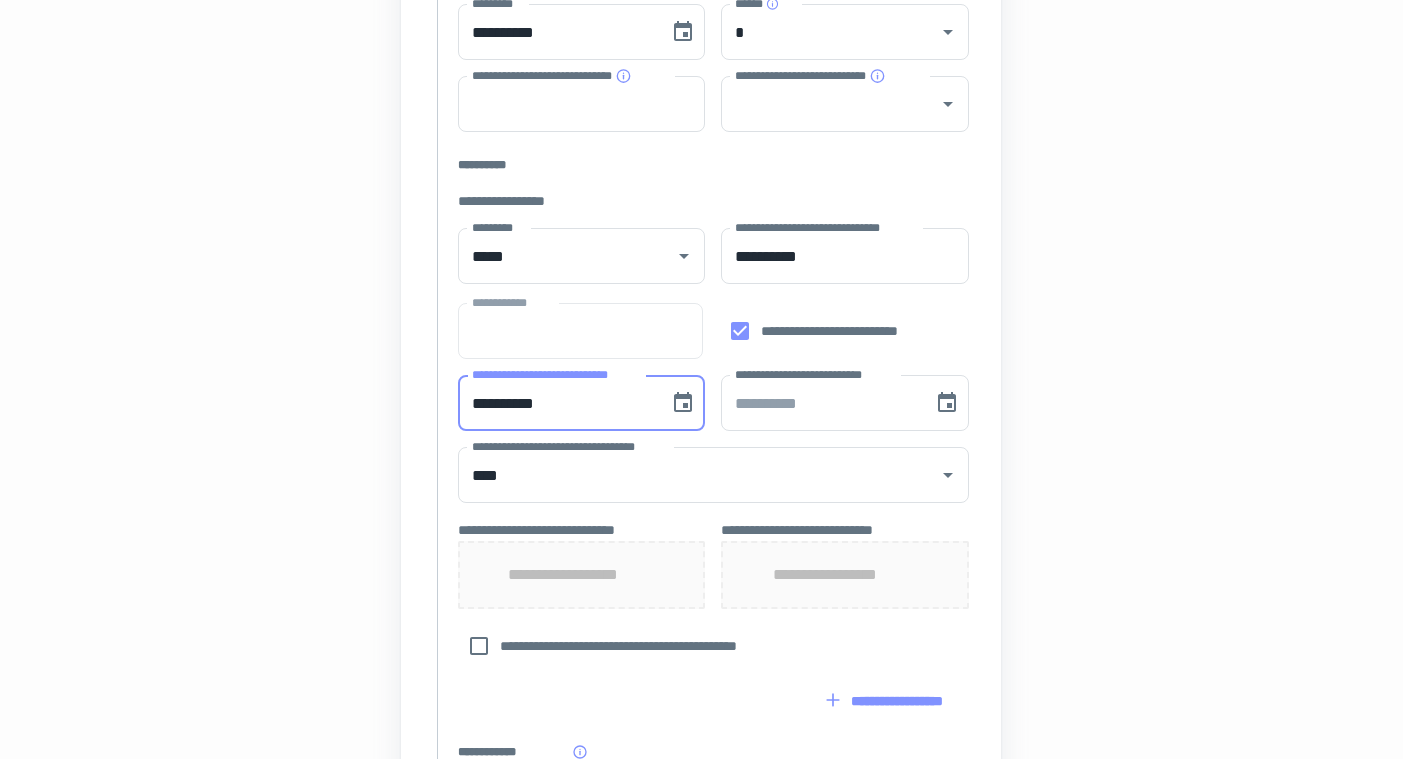 scroll, scrollTop: 505, scrollLeft: 2, axis: both 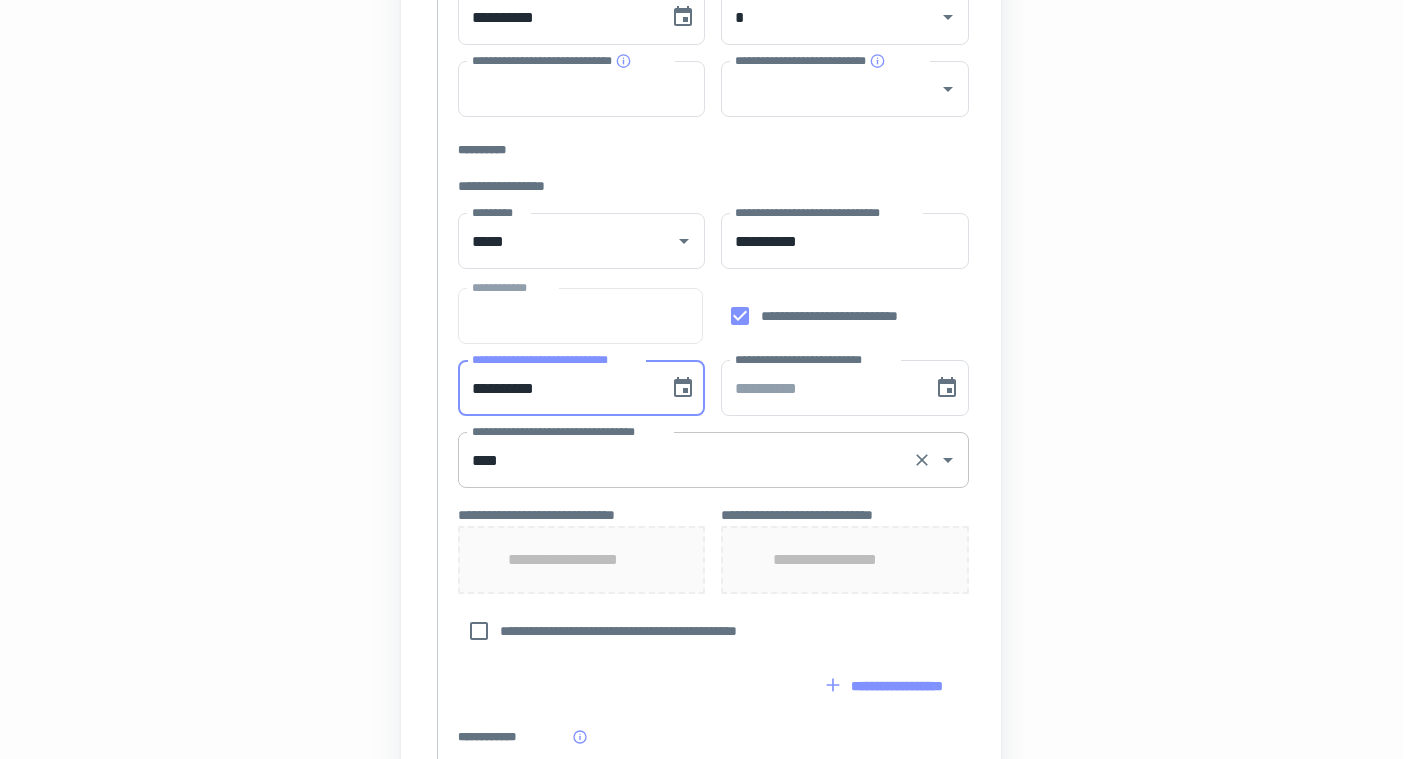 click on "**********" at bounding box center (713, 460) 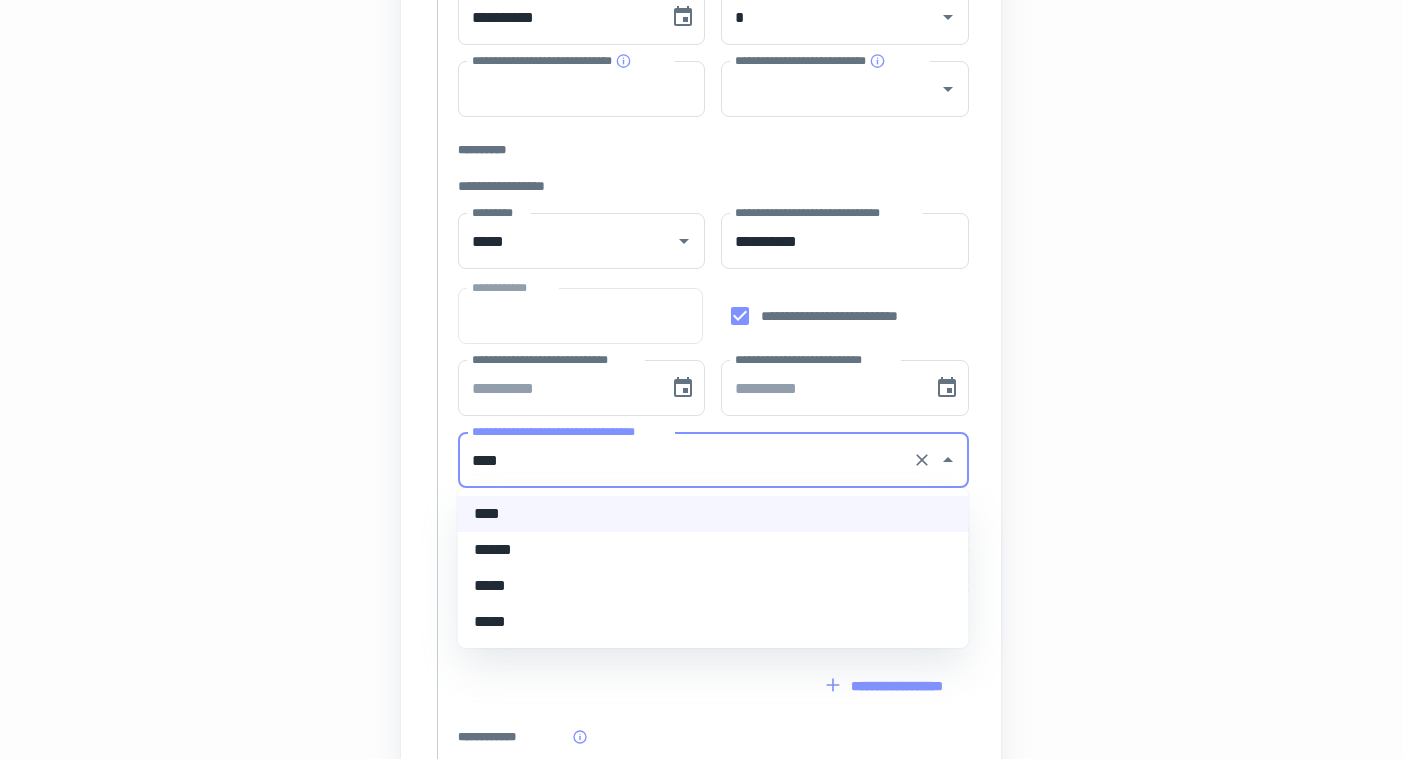 click on "******" at bounding box center (713, 550) 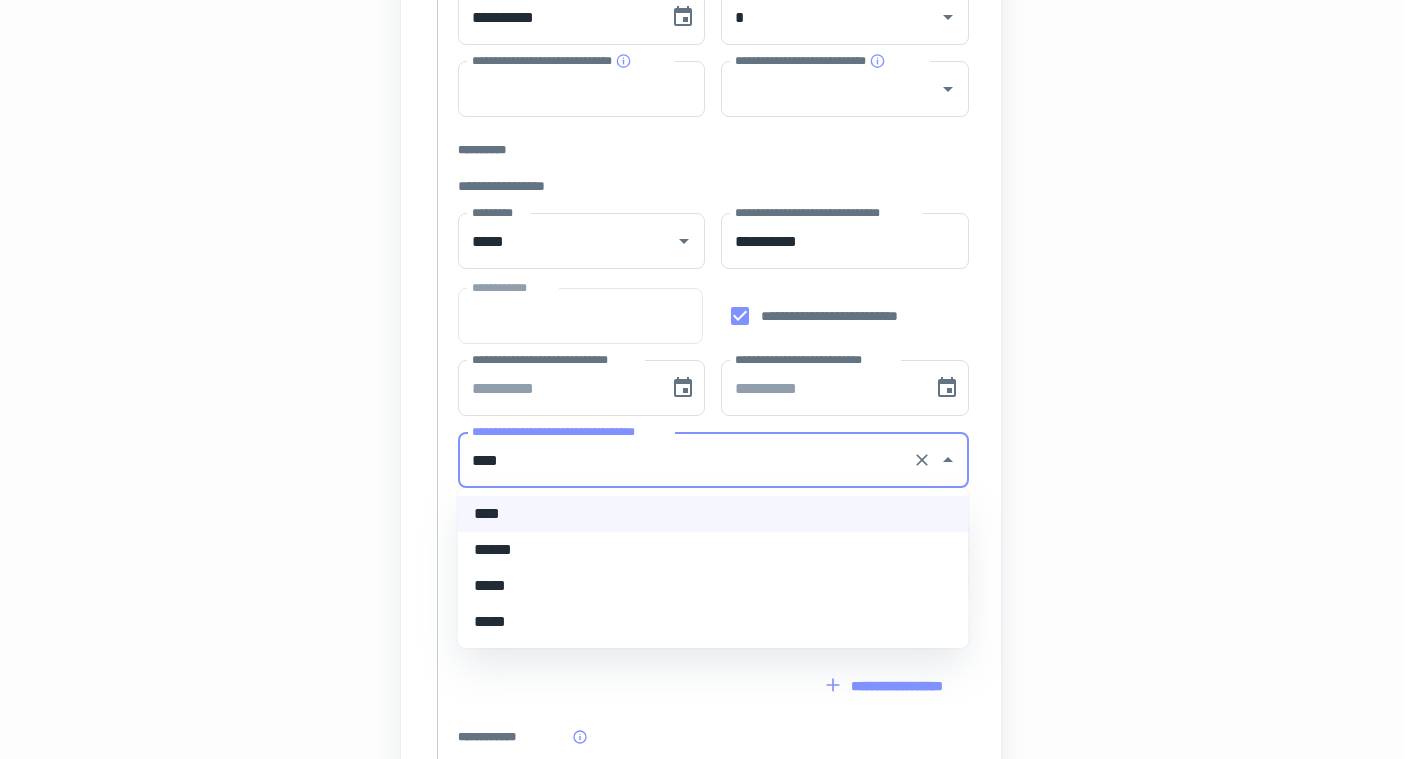 type on "******" 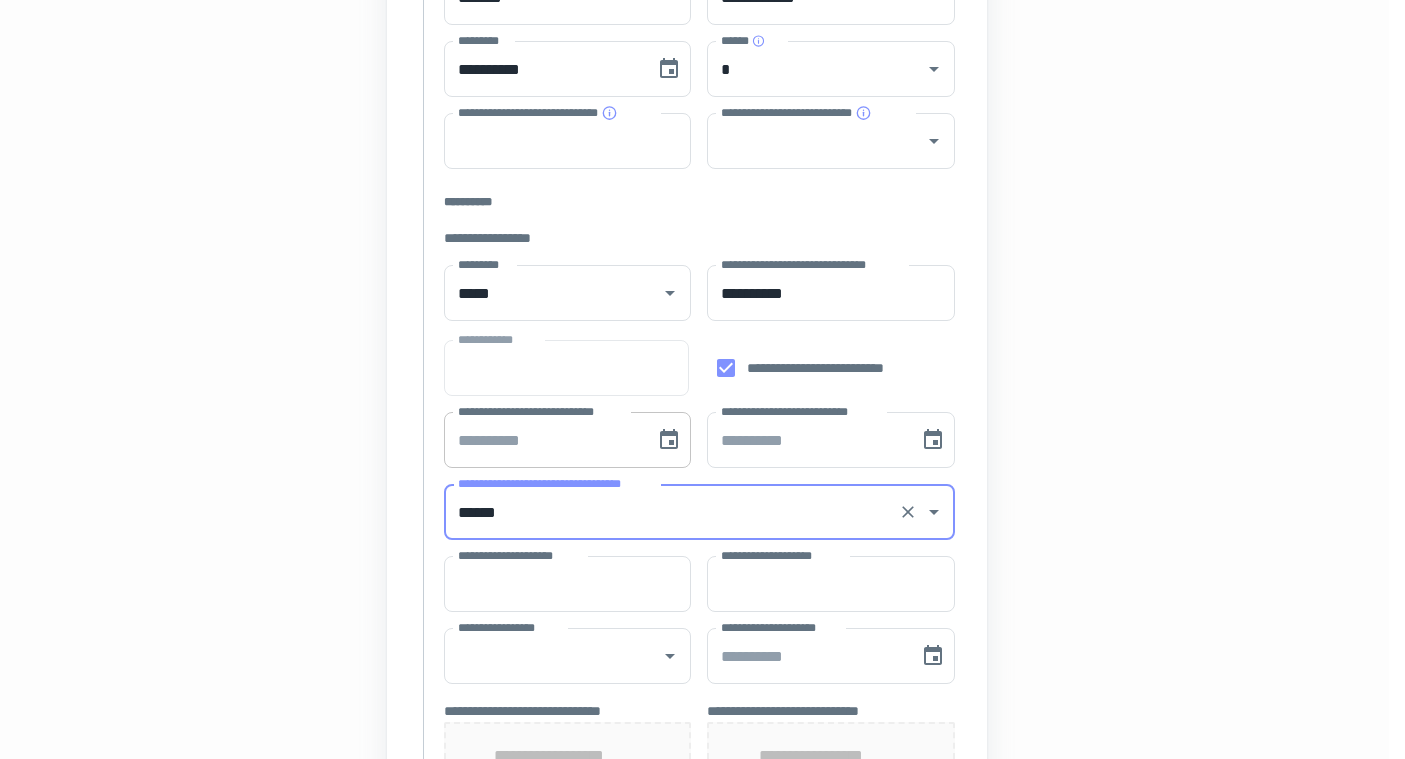 scroll, scrollTop: 453, scrollLeft: 16, axis: both 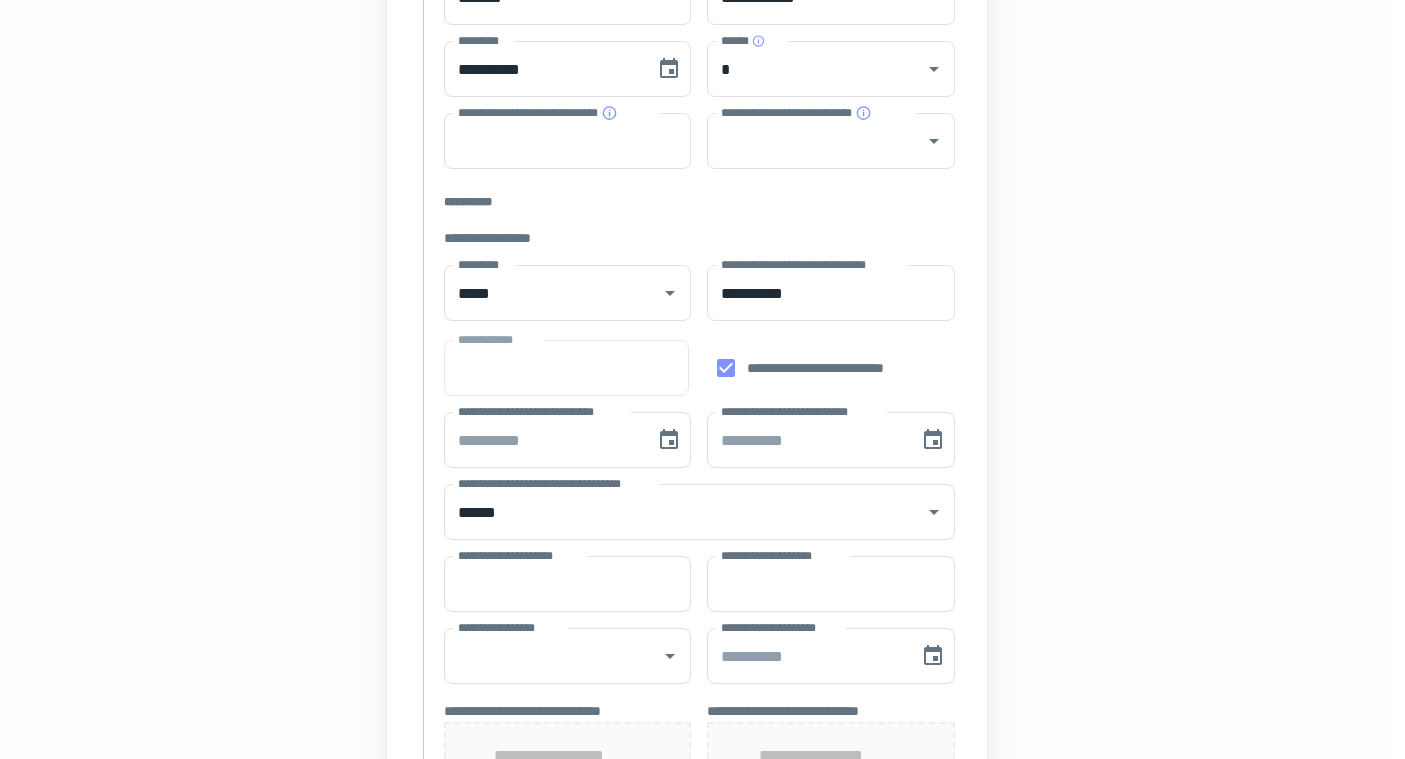 click on "**********" at bounding box center [687, 509] 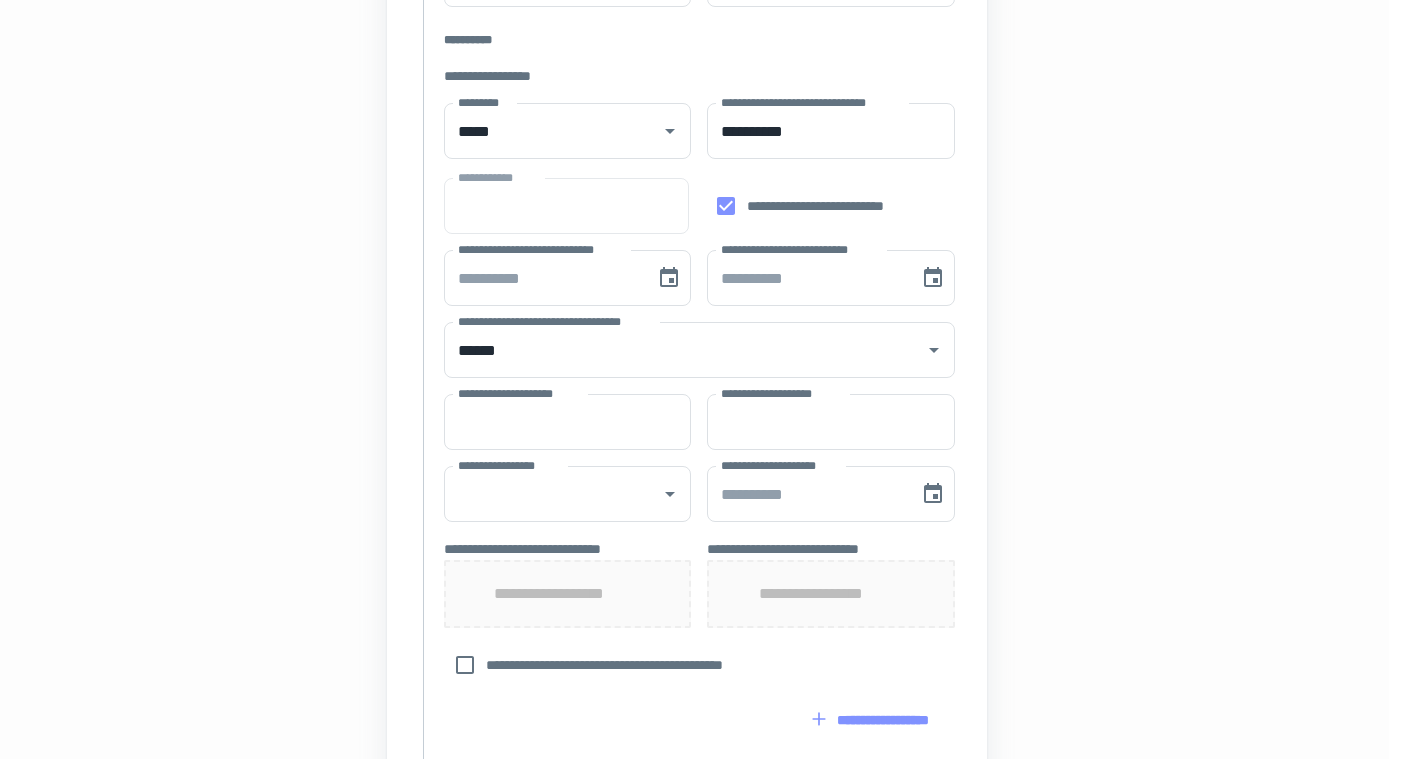 scroll, scrollTop: 639, scrollLeft: 16, axis: both 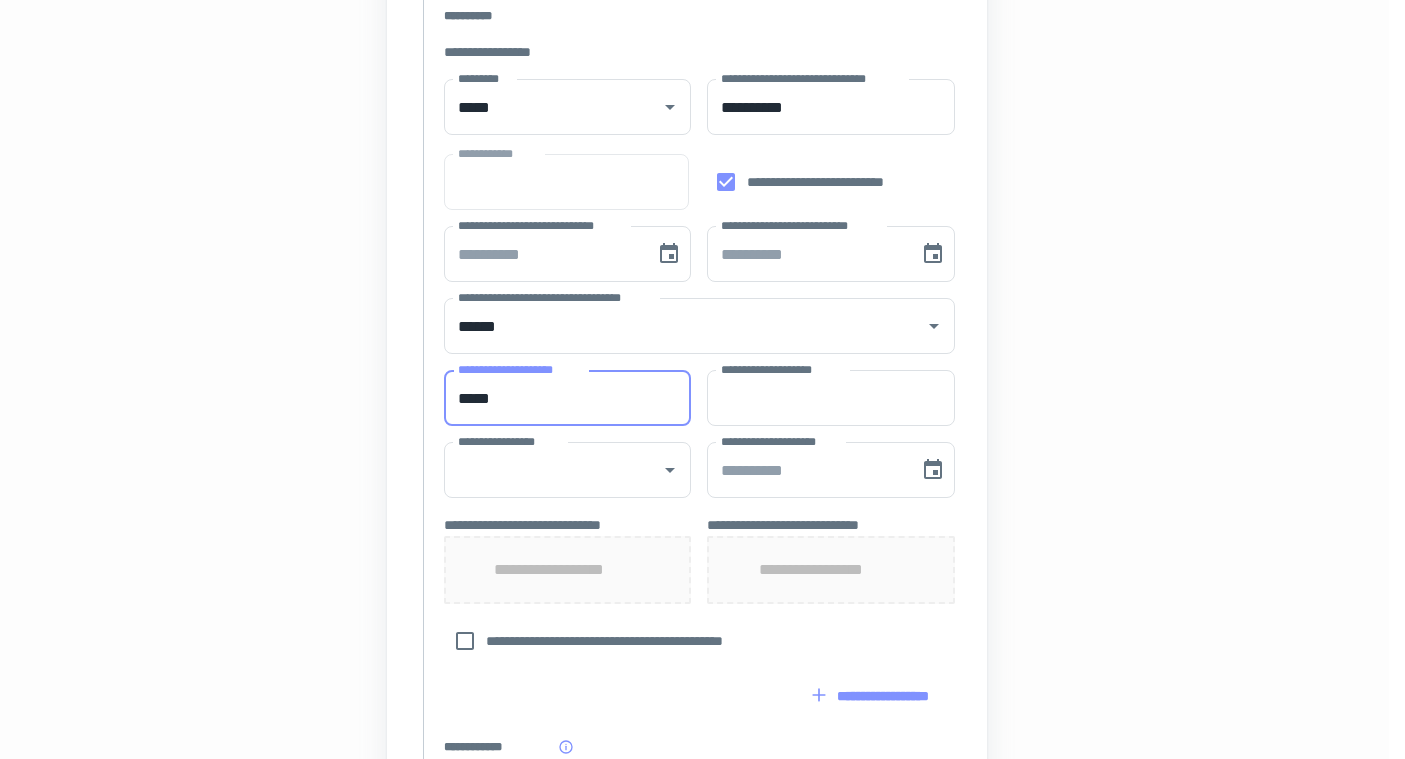 type on "*****" 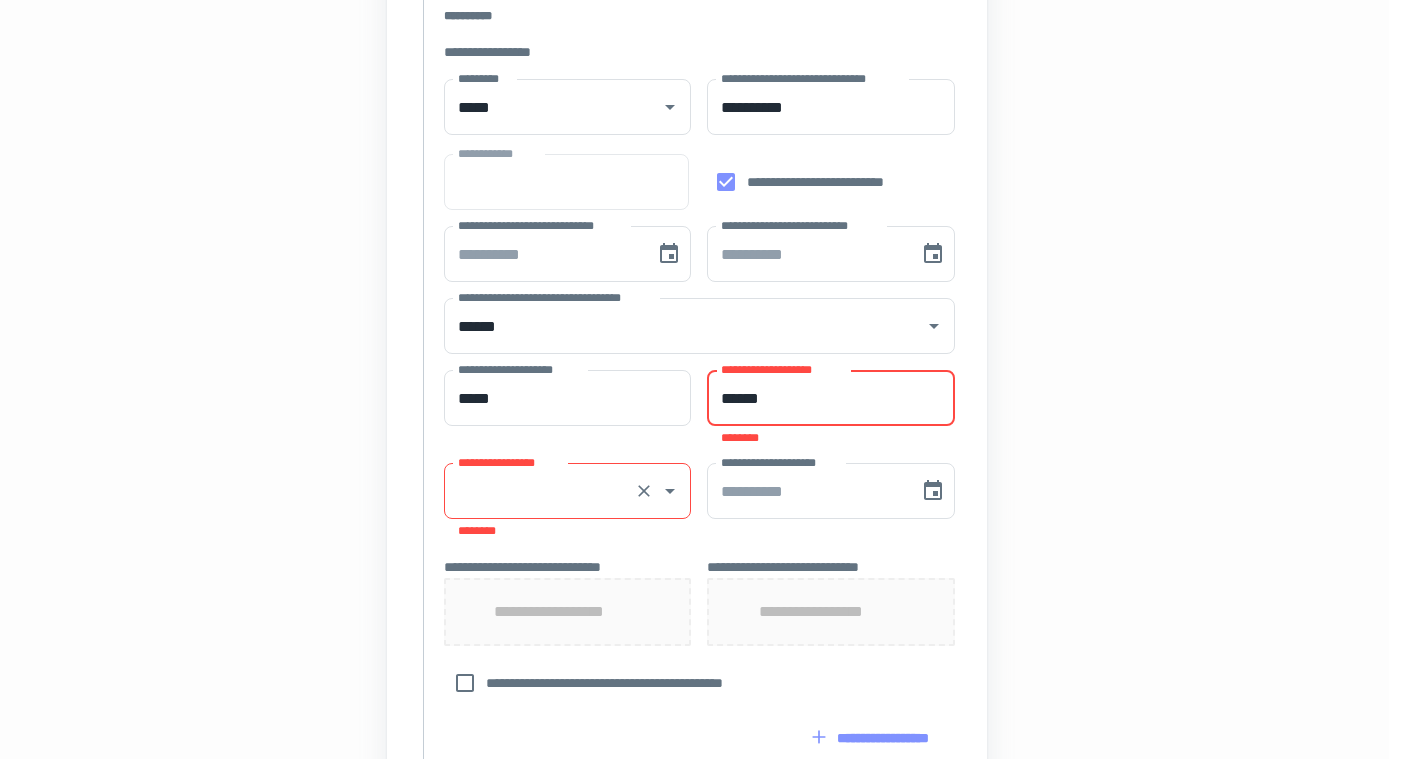 type on "******" 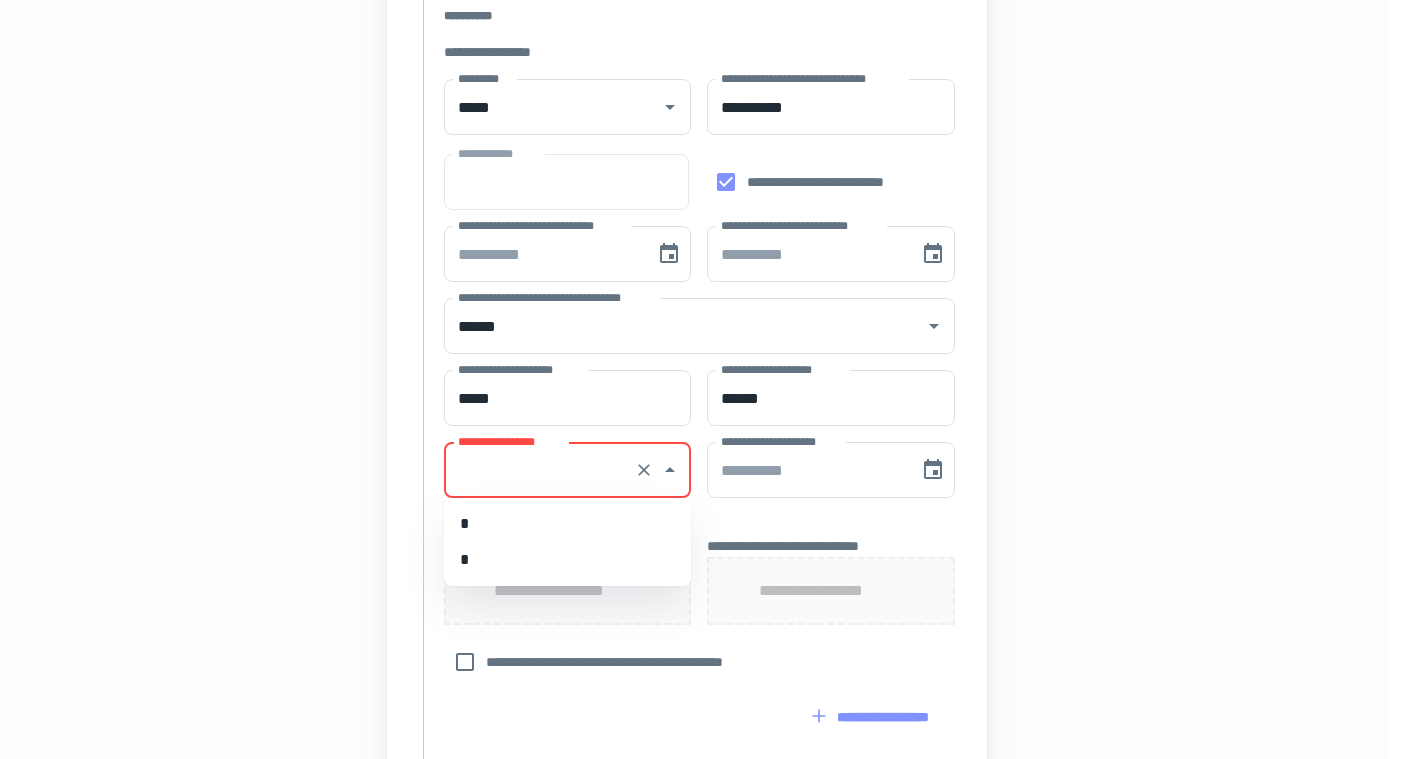 click on "**********" at bounding box center [540, 470] 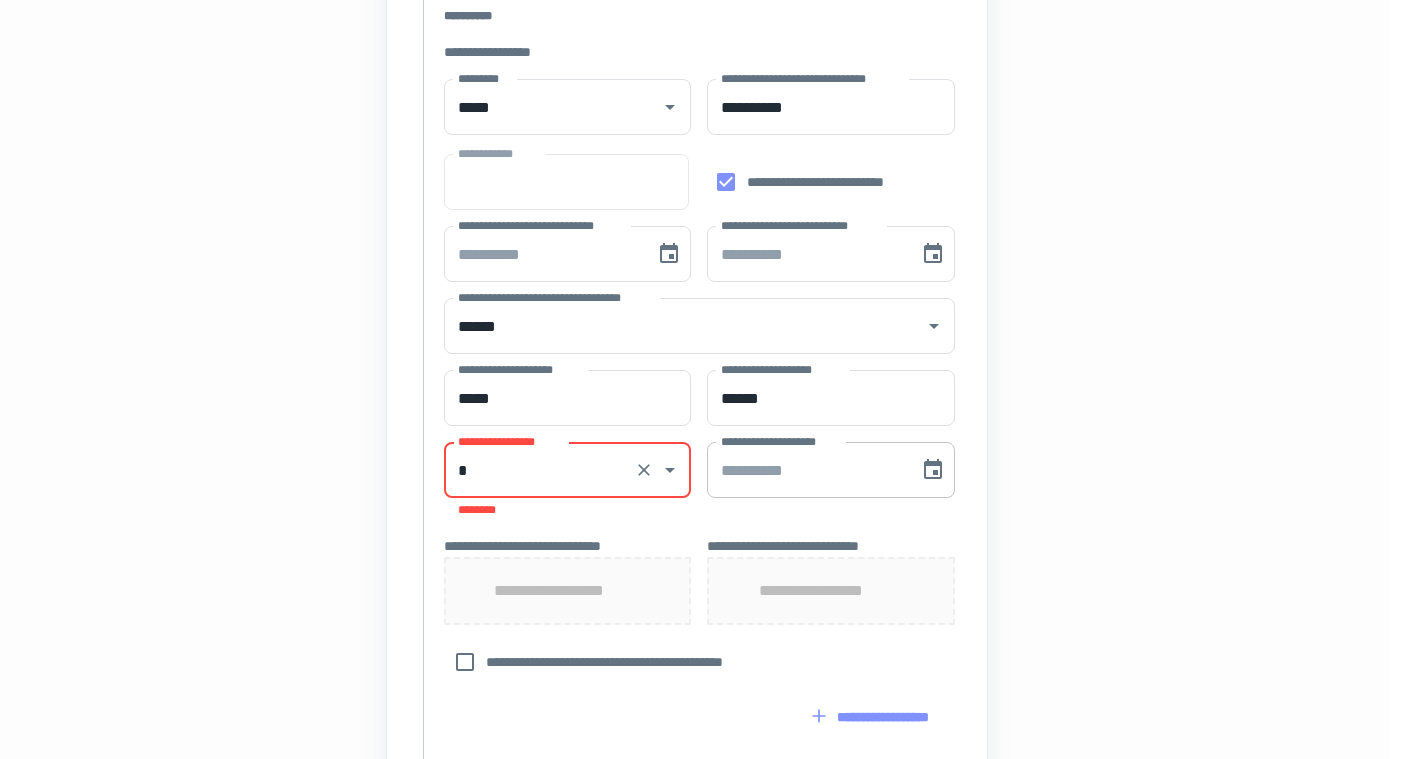 type on "**********" 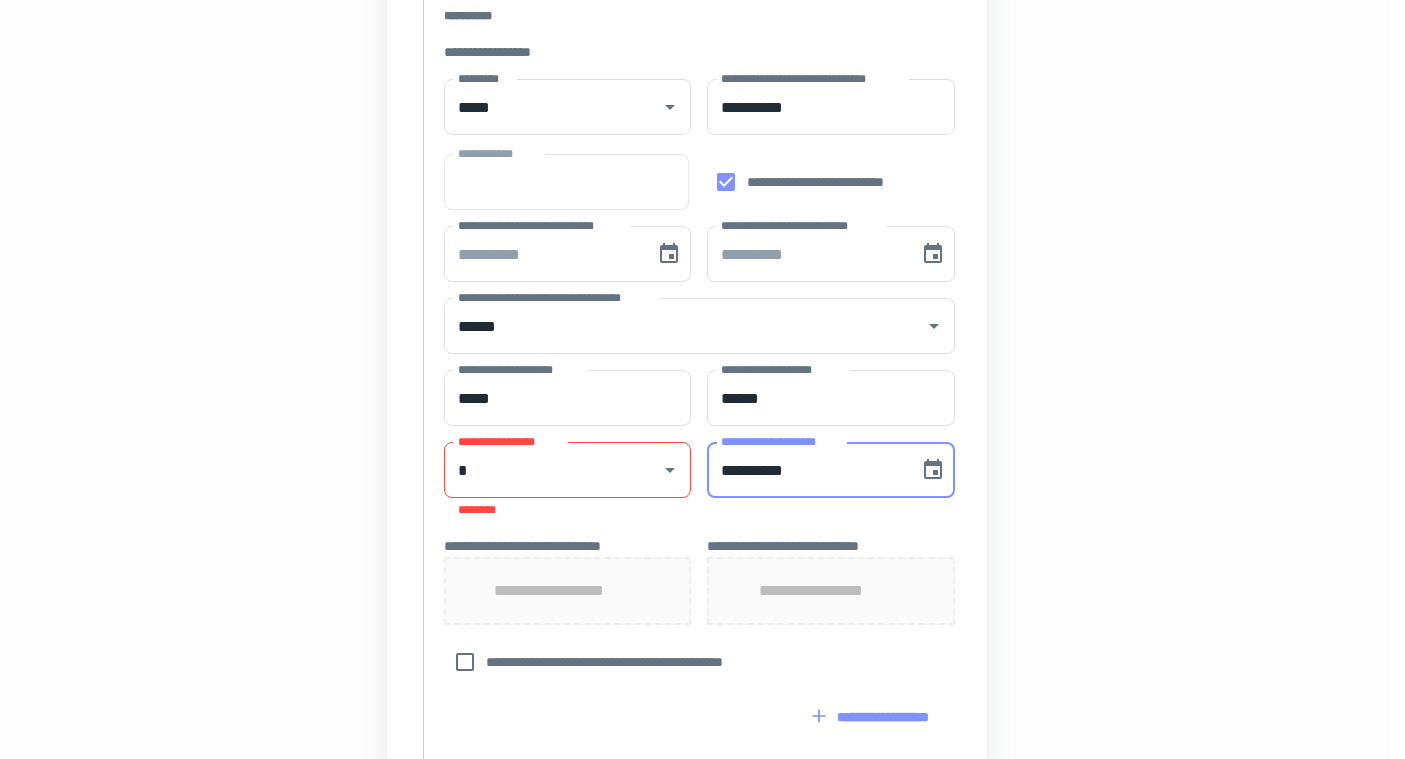 click on "**********" at bounding box center (806, 470) 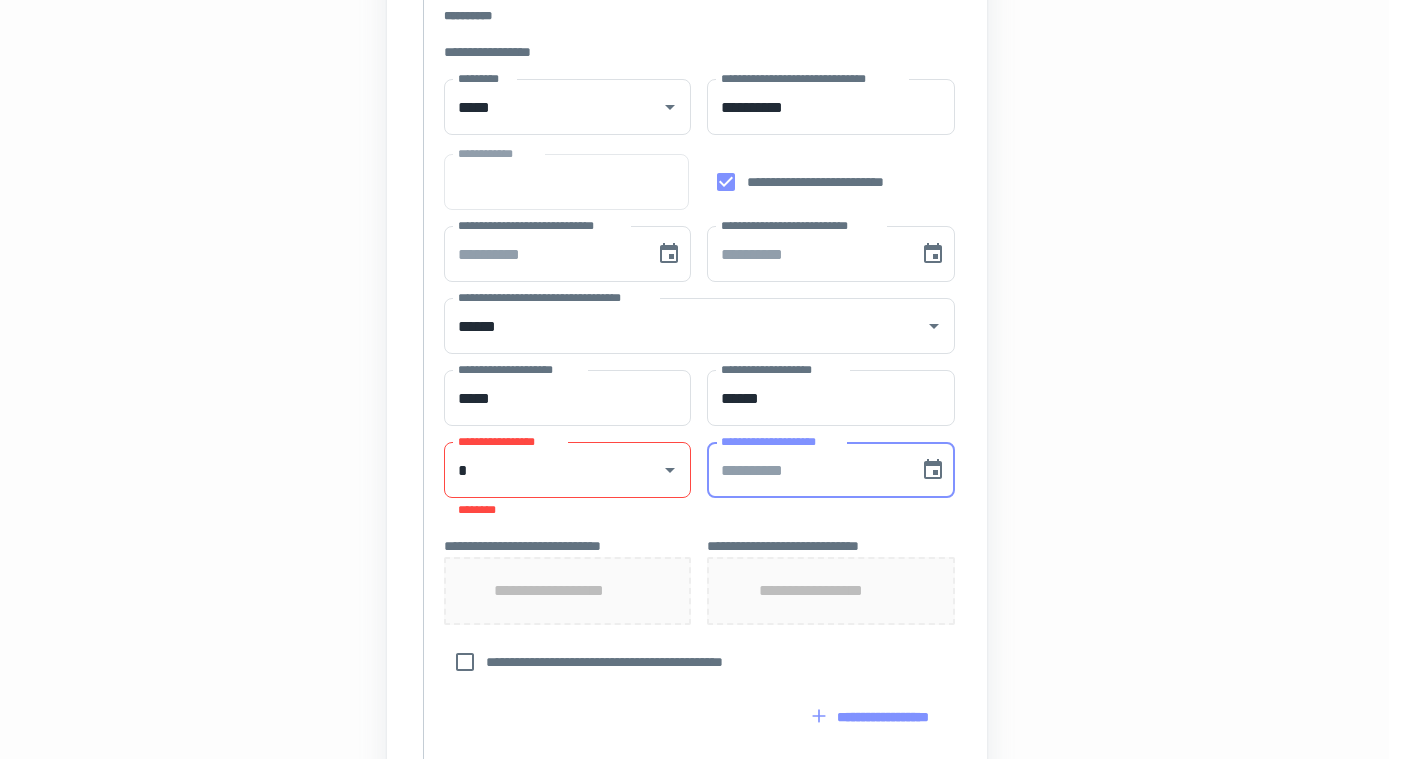 click on "**********" at bounding box center (699, 352) 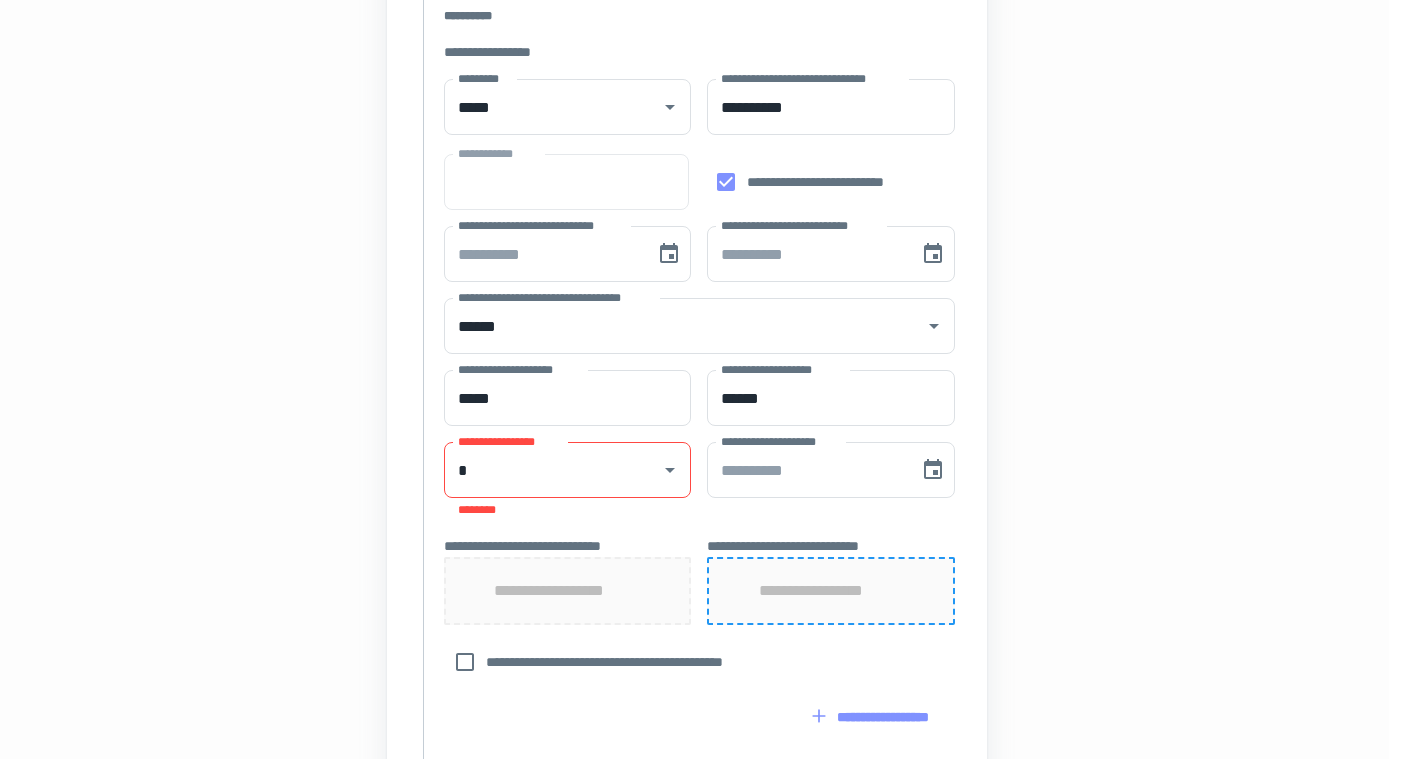 click on "**********" at bounding box center [831, 591] 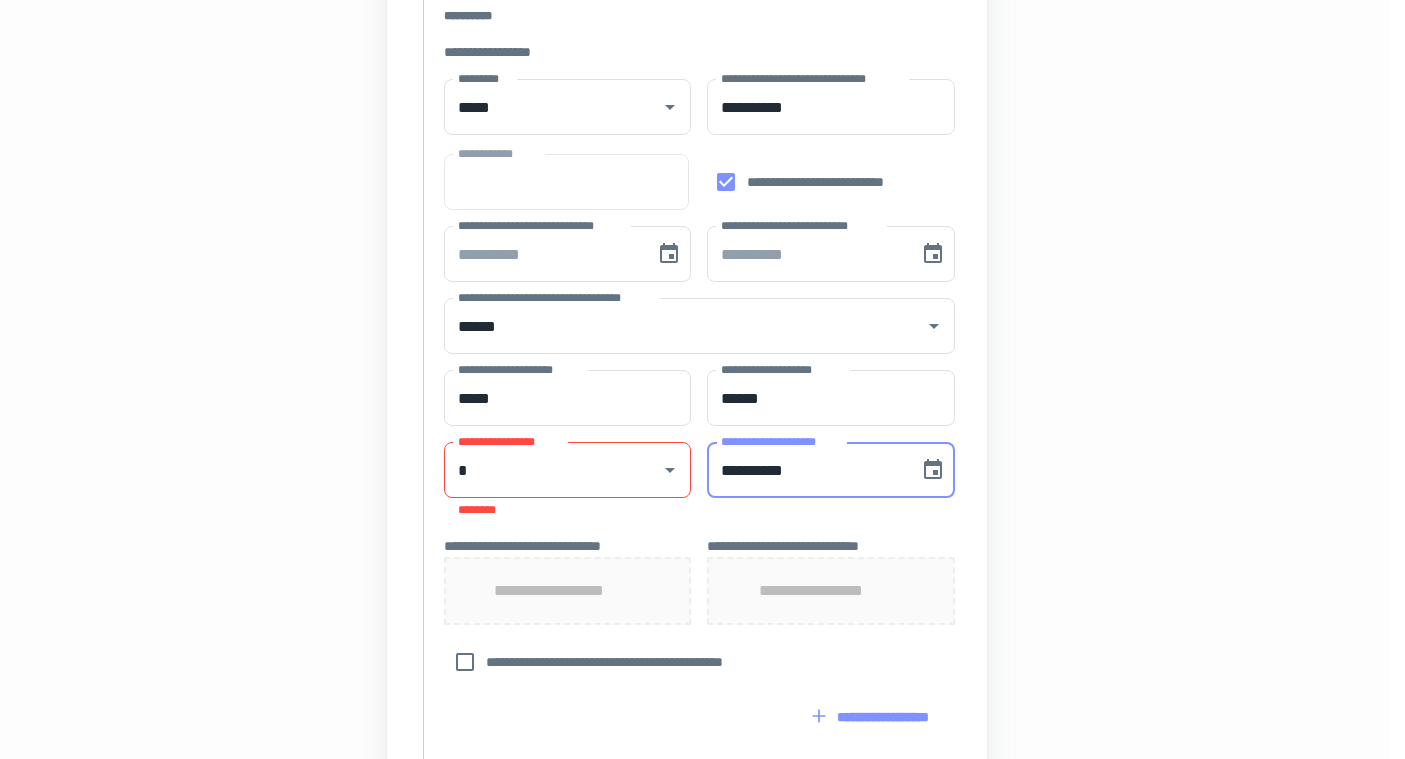 click on "**********" at bounding box center (806, 470) 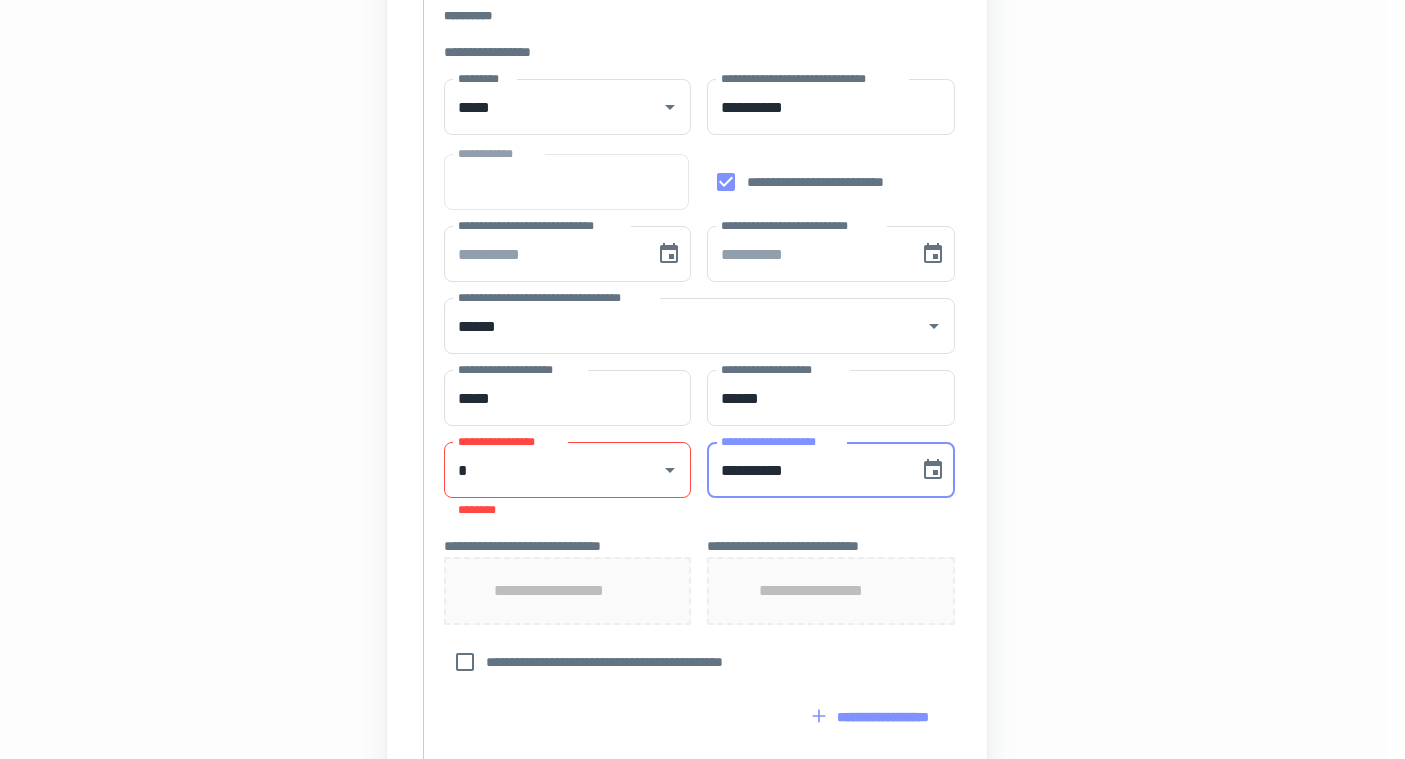 type on "**********" 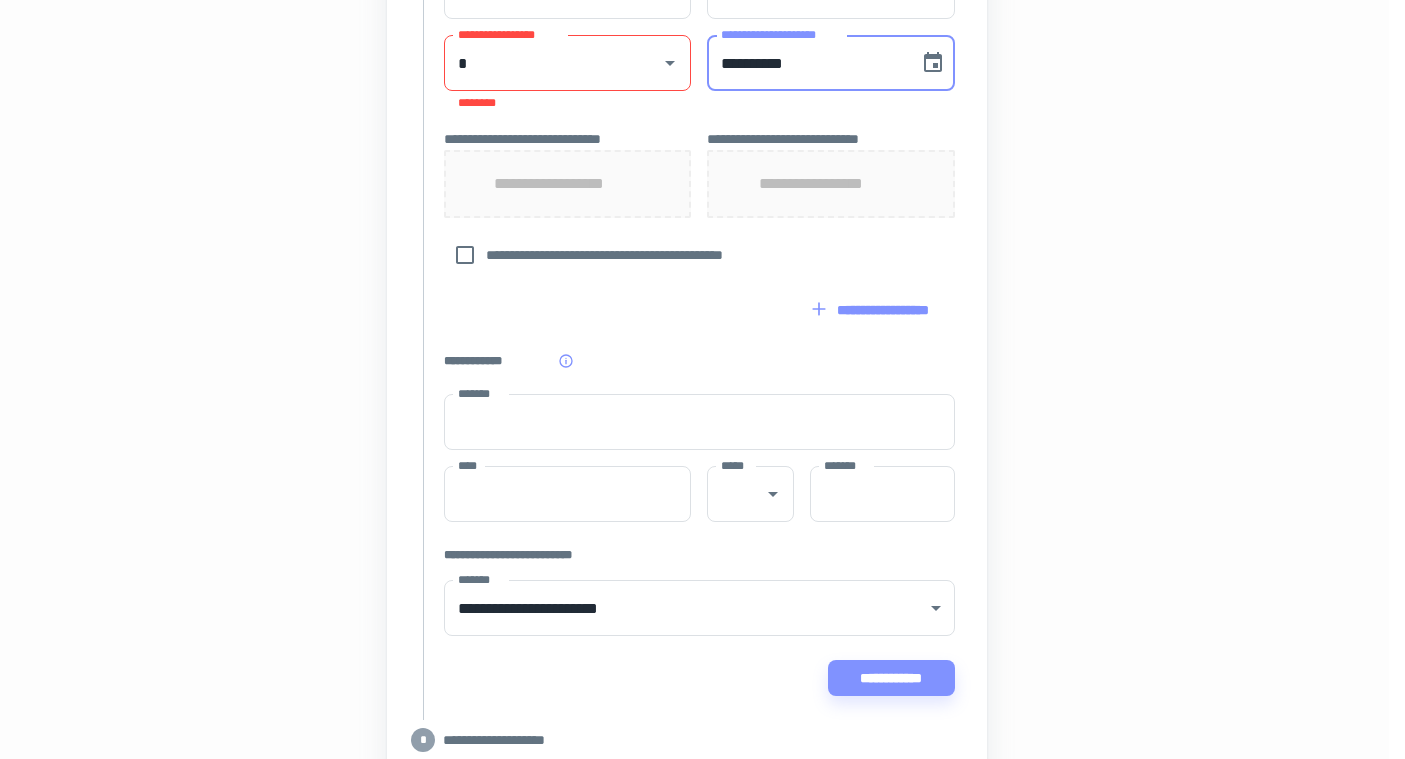 scroll, scrollTop: 1101, scrollLeft: 16, axis: both 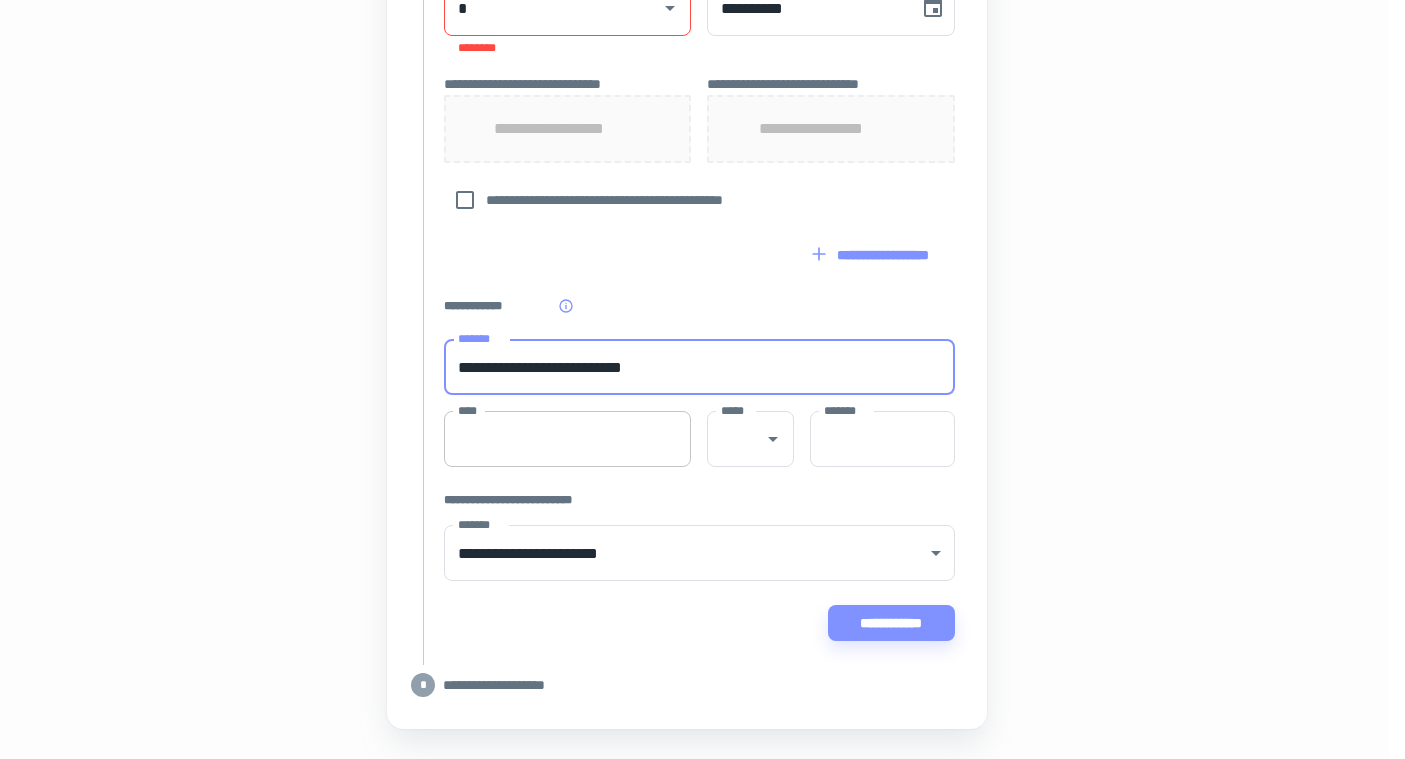 type on "**********" 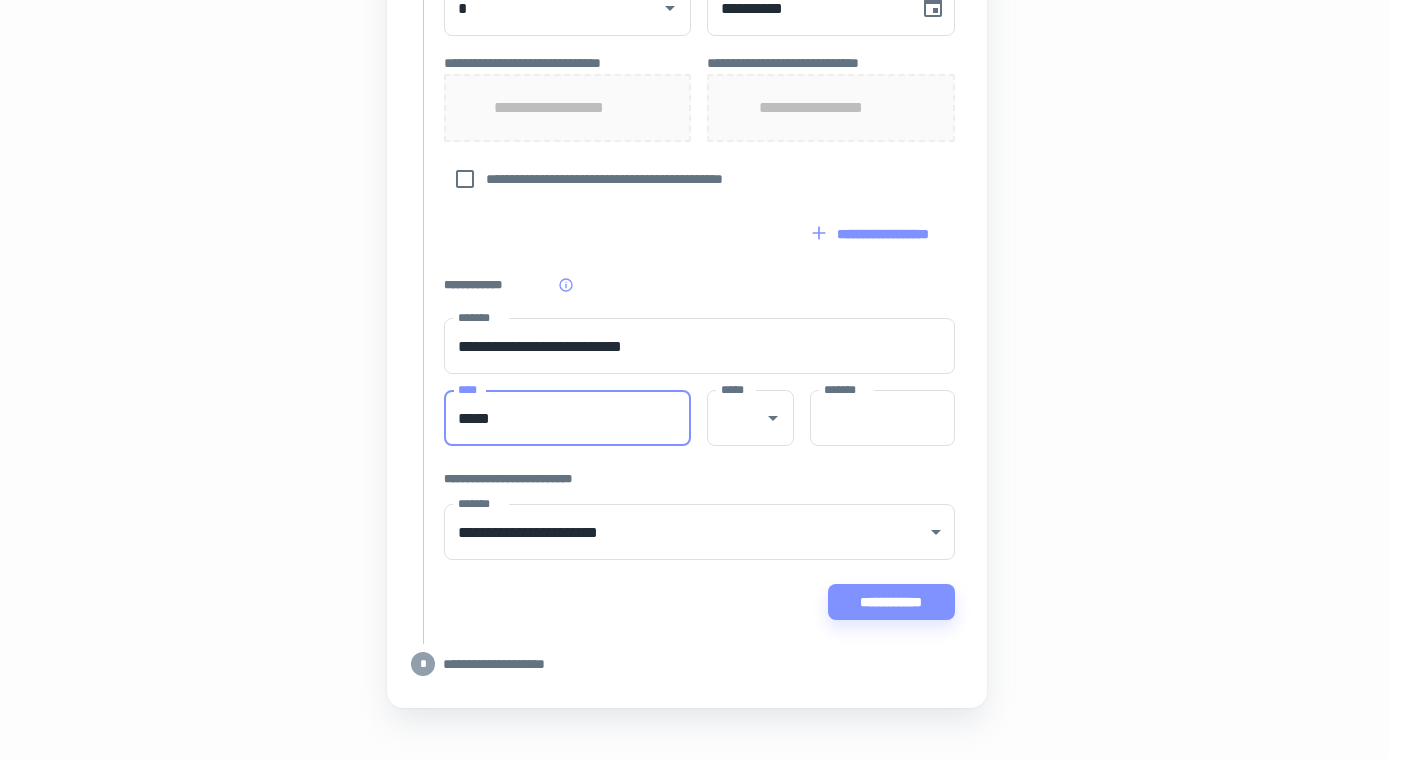 type on "*****" 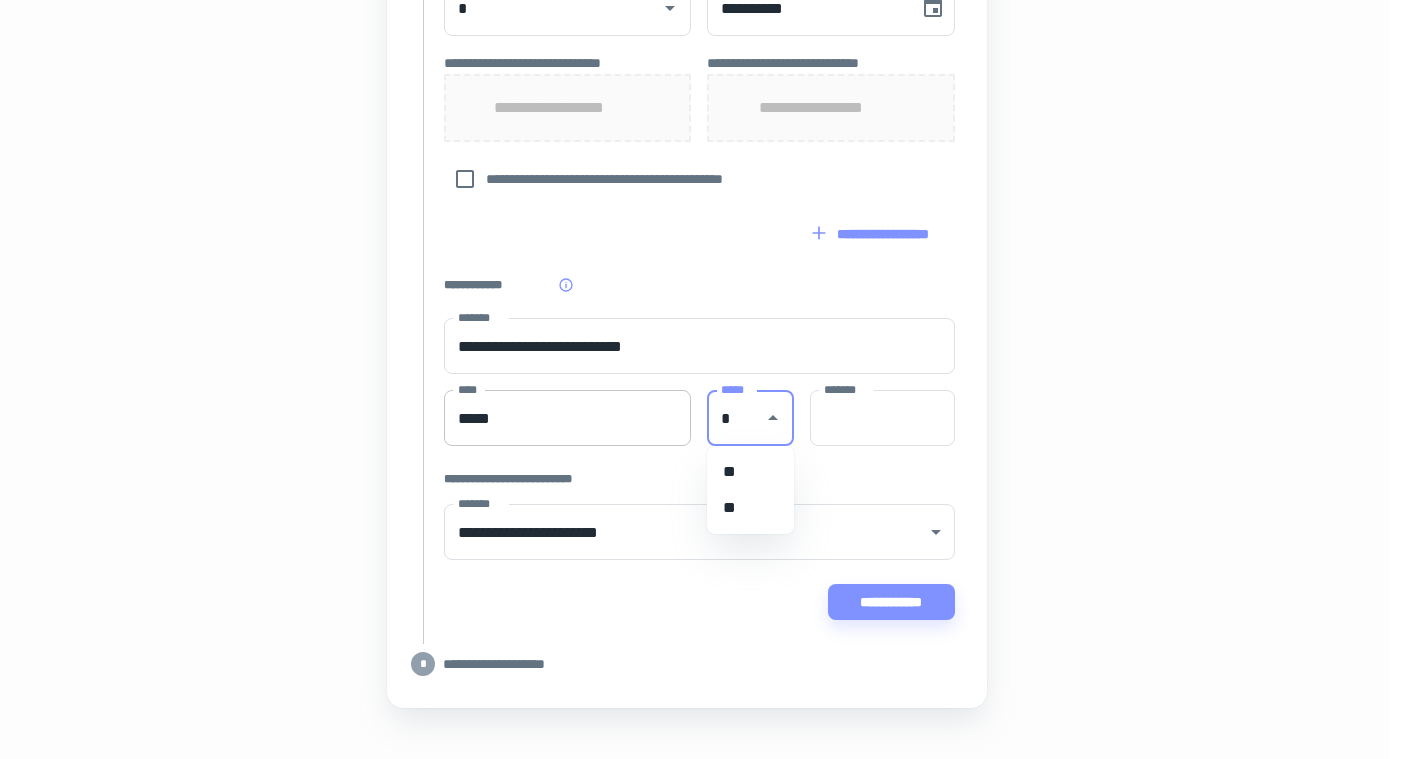 type on "*" 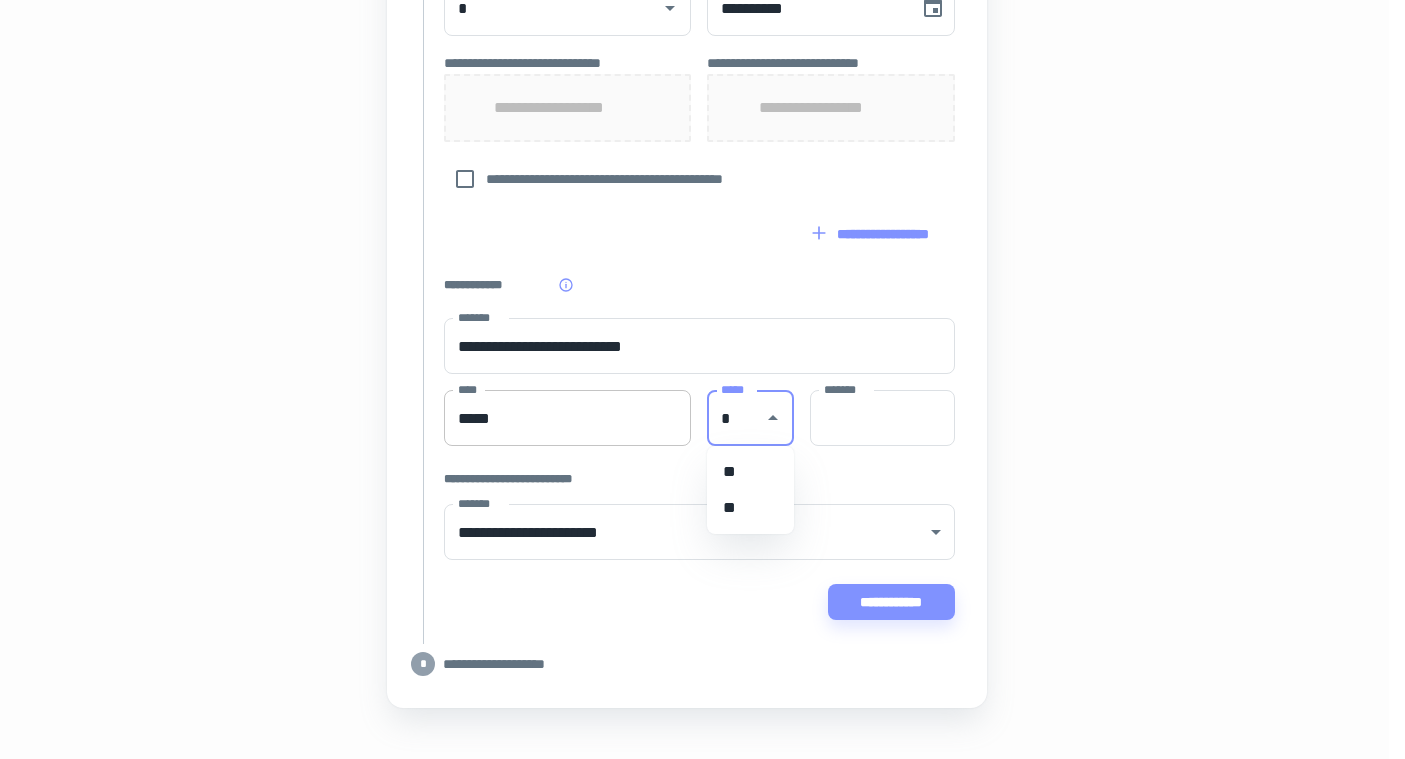type 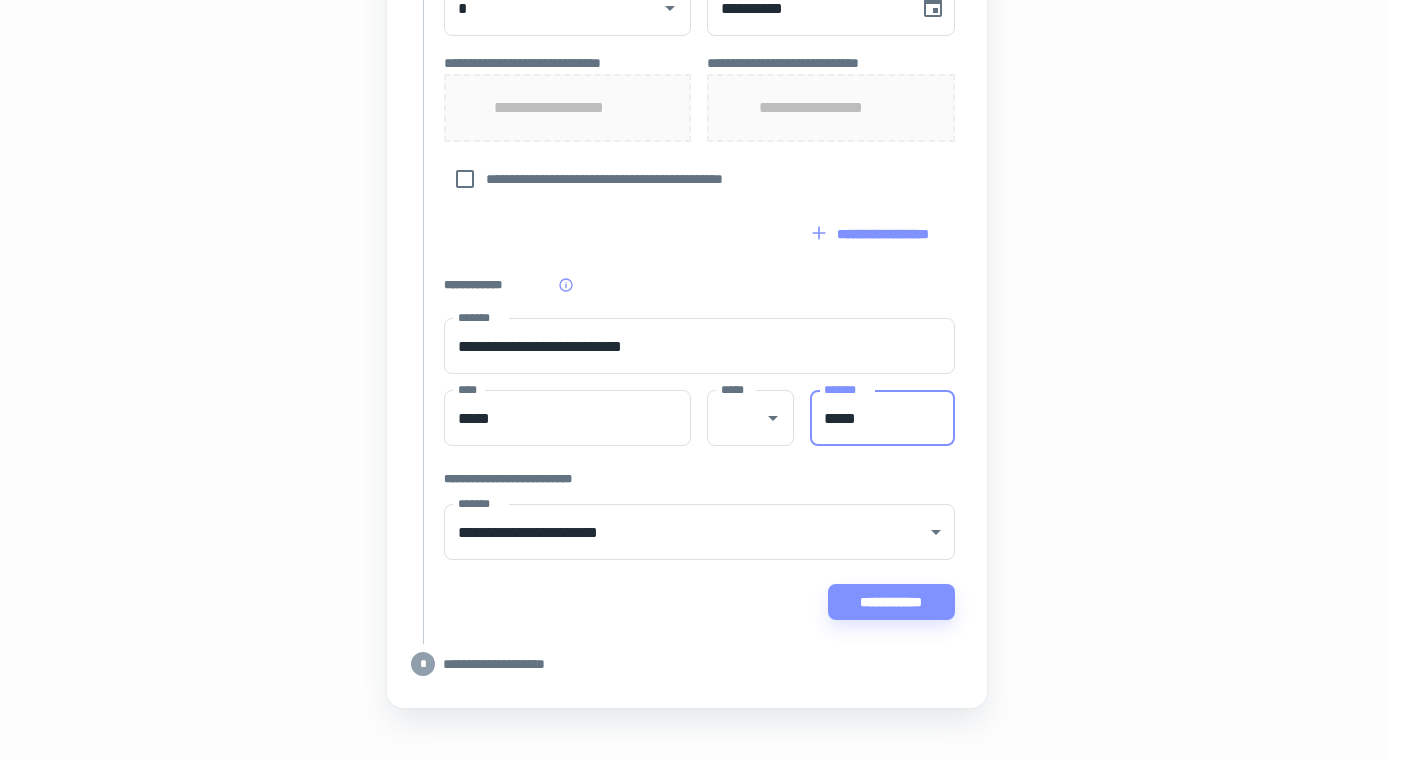 type on "*****" 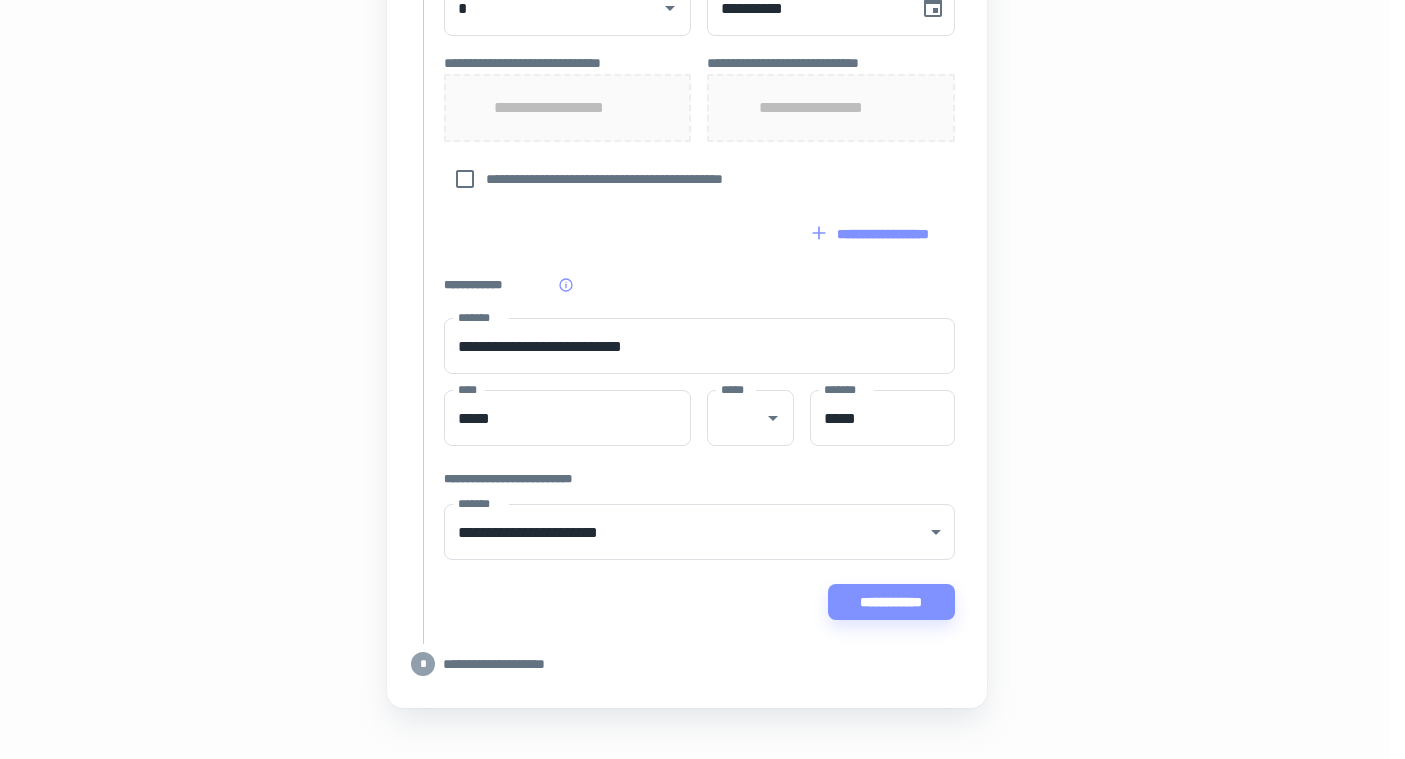 click on "**********" at bounding box center (687, -139) 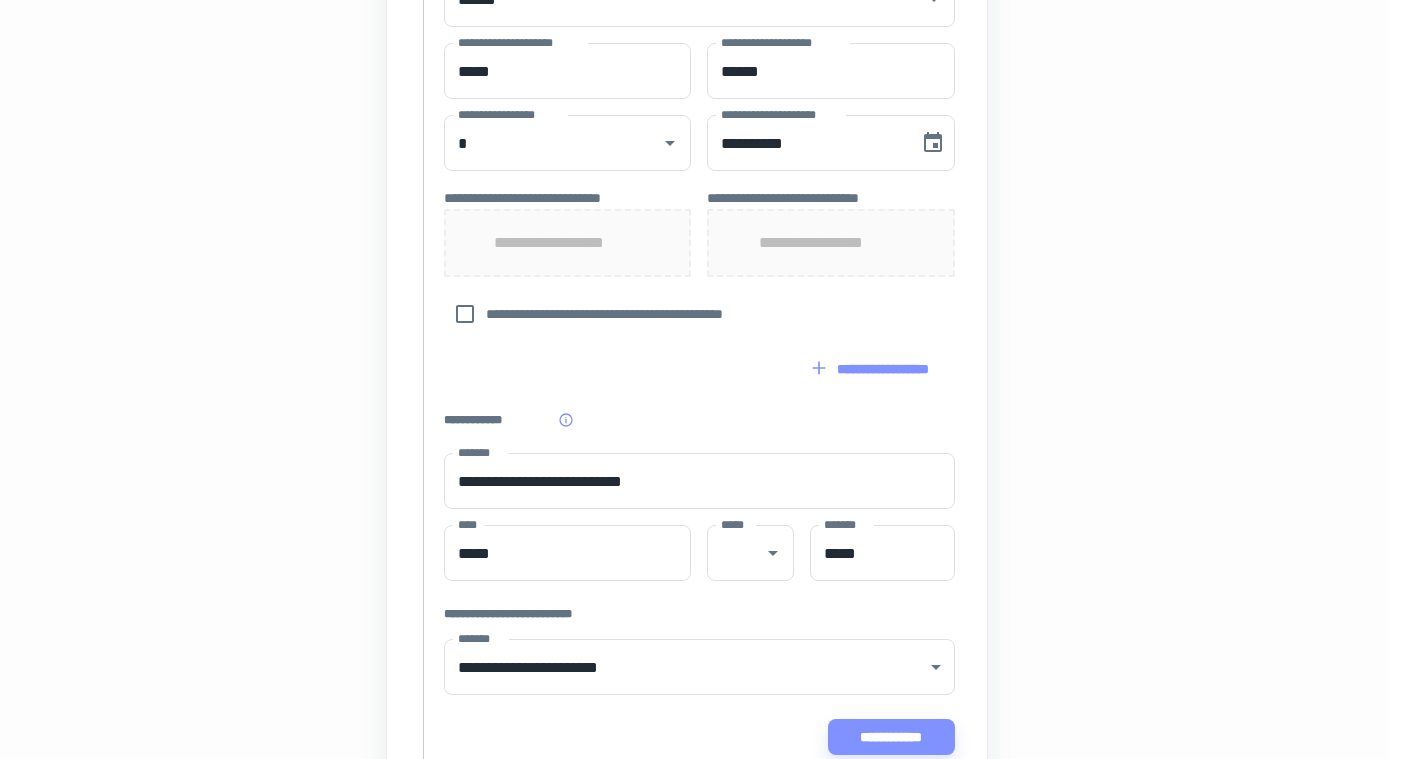 scroll, scrollTop: 939, scrollLeft: 16, axis: both 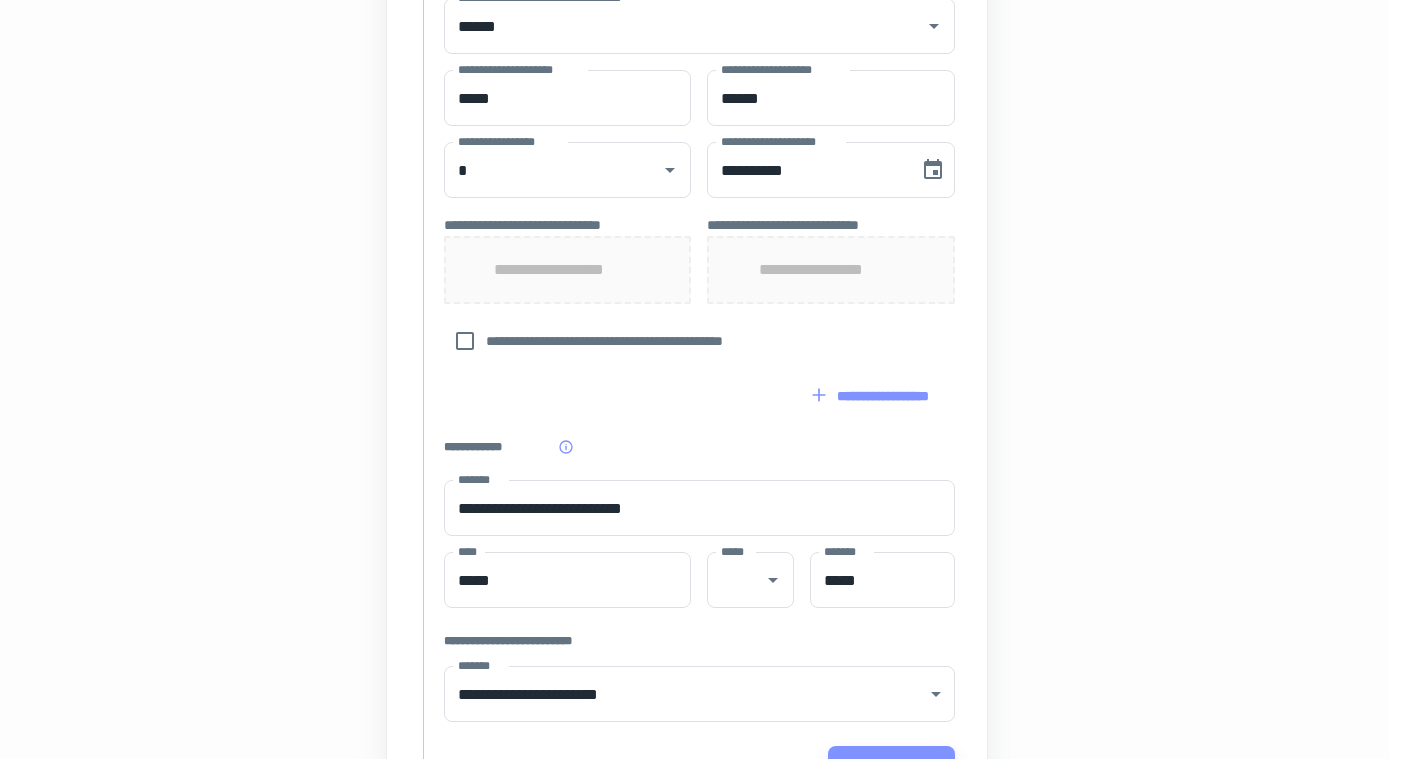 click on "**********" at bounding box center [567, 270] 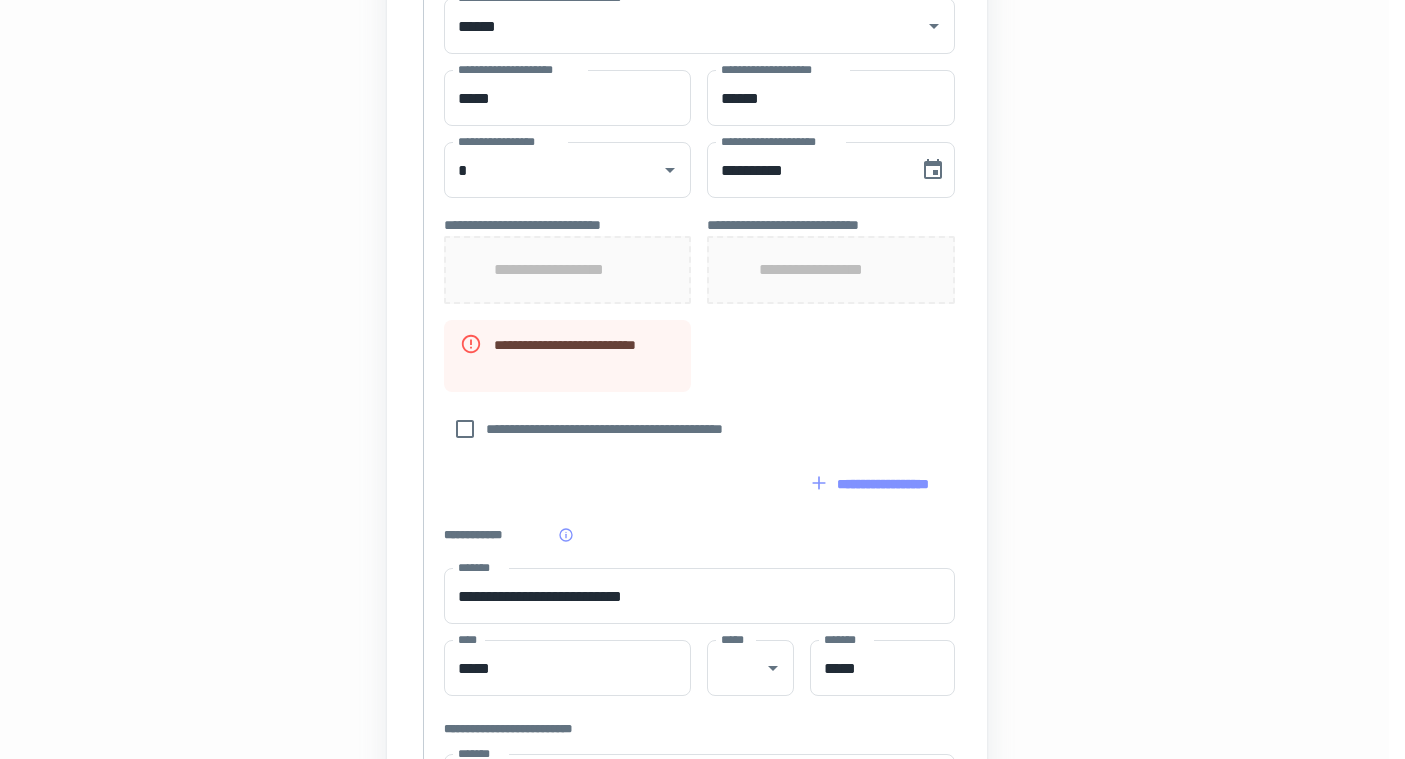 click on "**********" at bounding box center (568, 270) 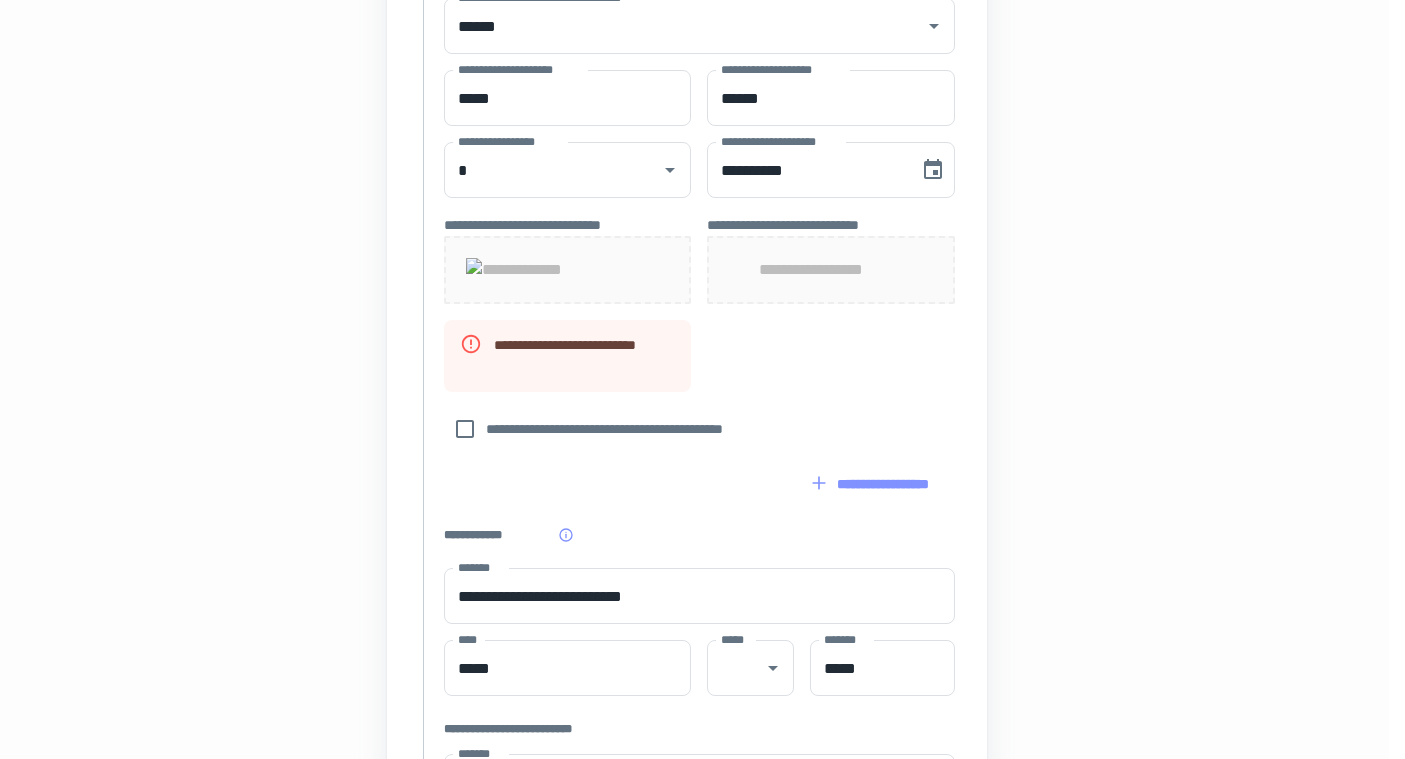 click on "**********" at bounding box center [831, 270] 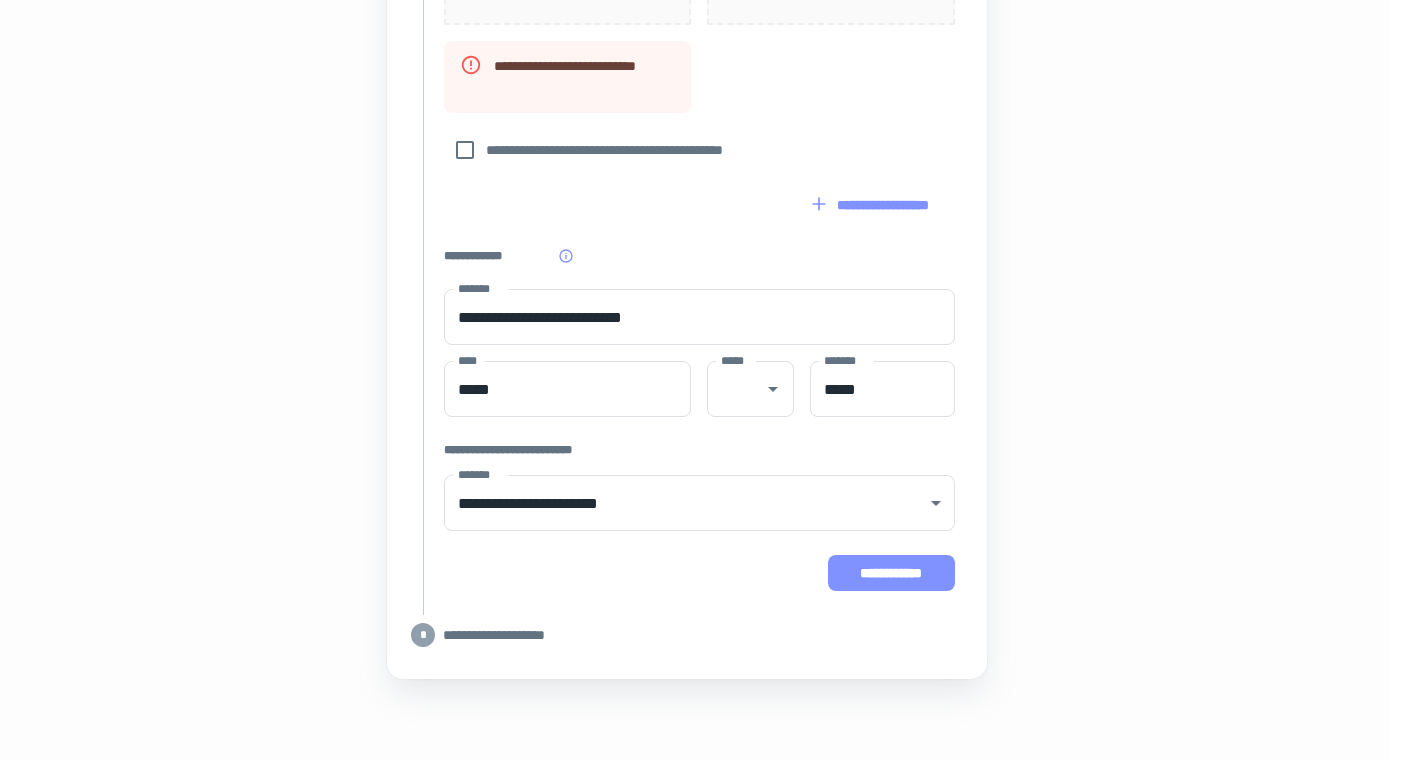 scroll, scrollTop: 1465, scrollLeft: 16, axis: both 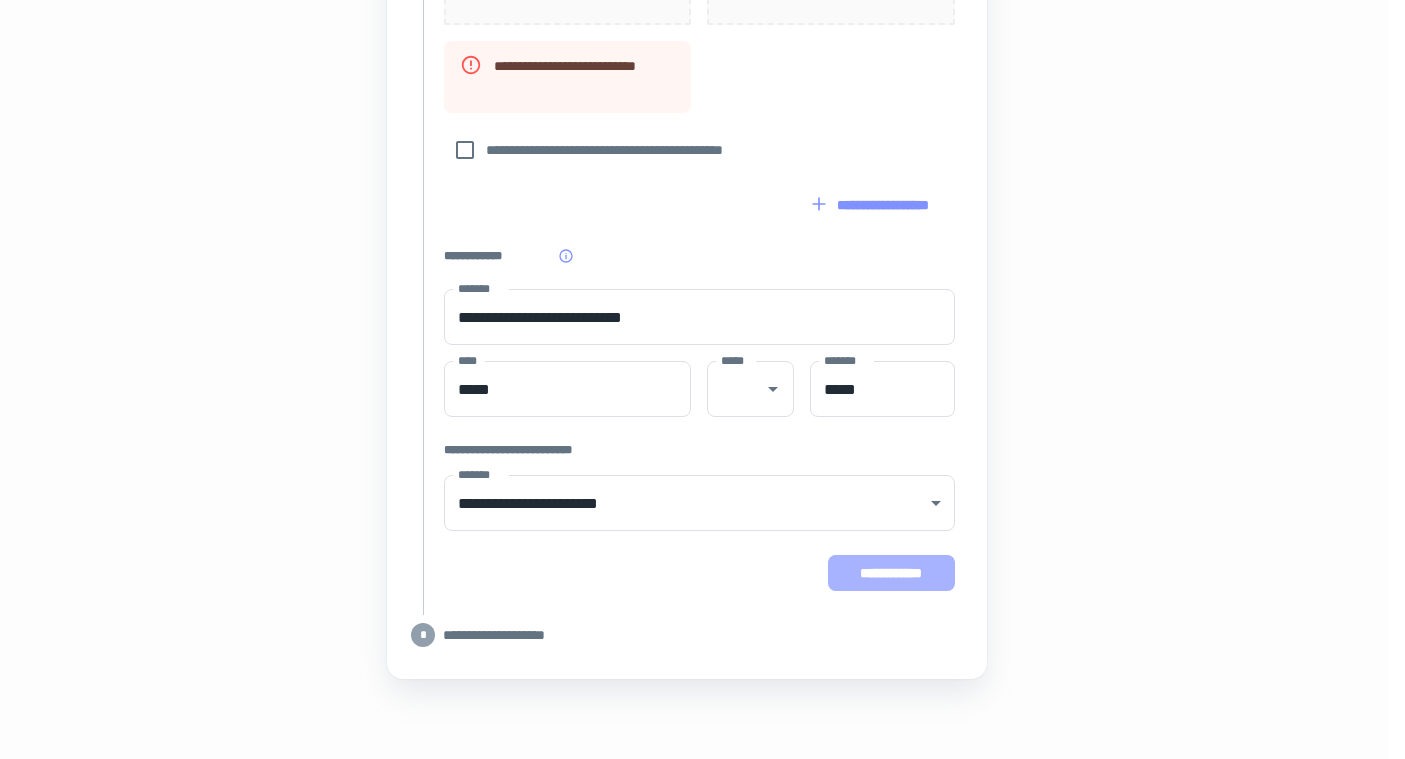 click on "**********" at bounding box center [891, 573] 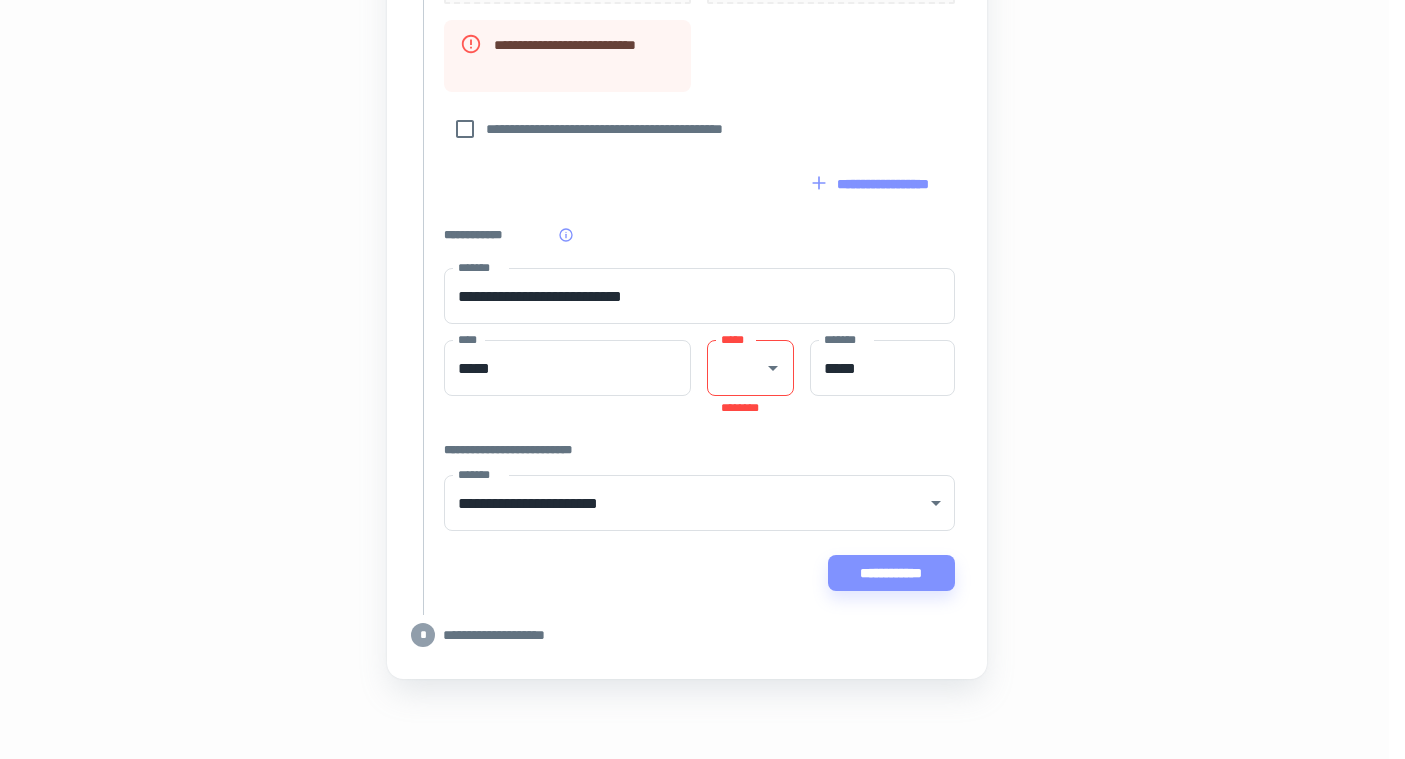 click on "*****" at bounding box center [735, 368] 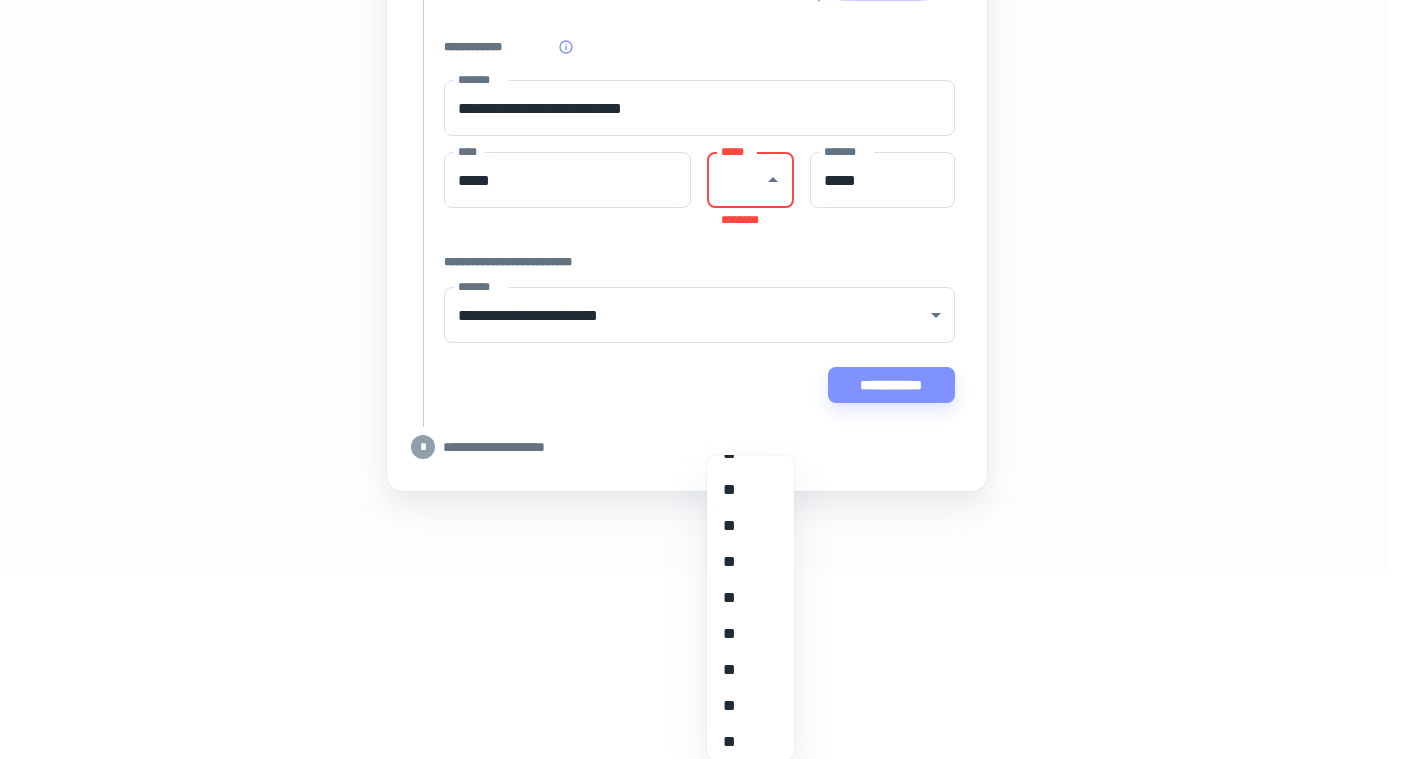 scroll, scrollTop: 247, scrollLeft: 0, axis: vertical 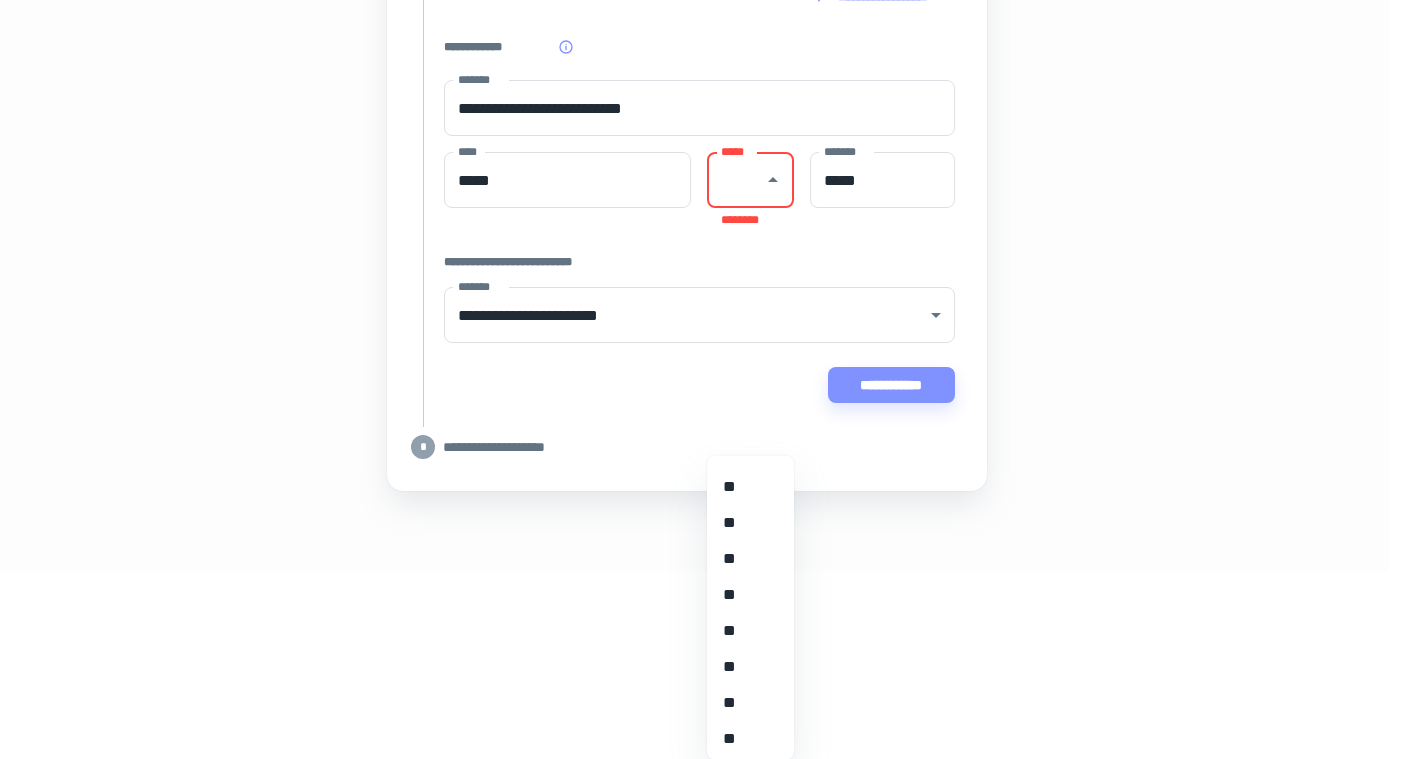 click on "**" at bounding box center (750, 631) 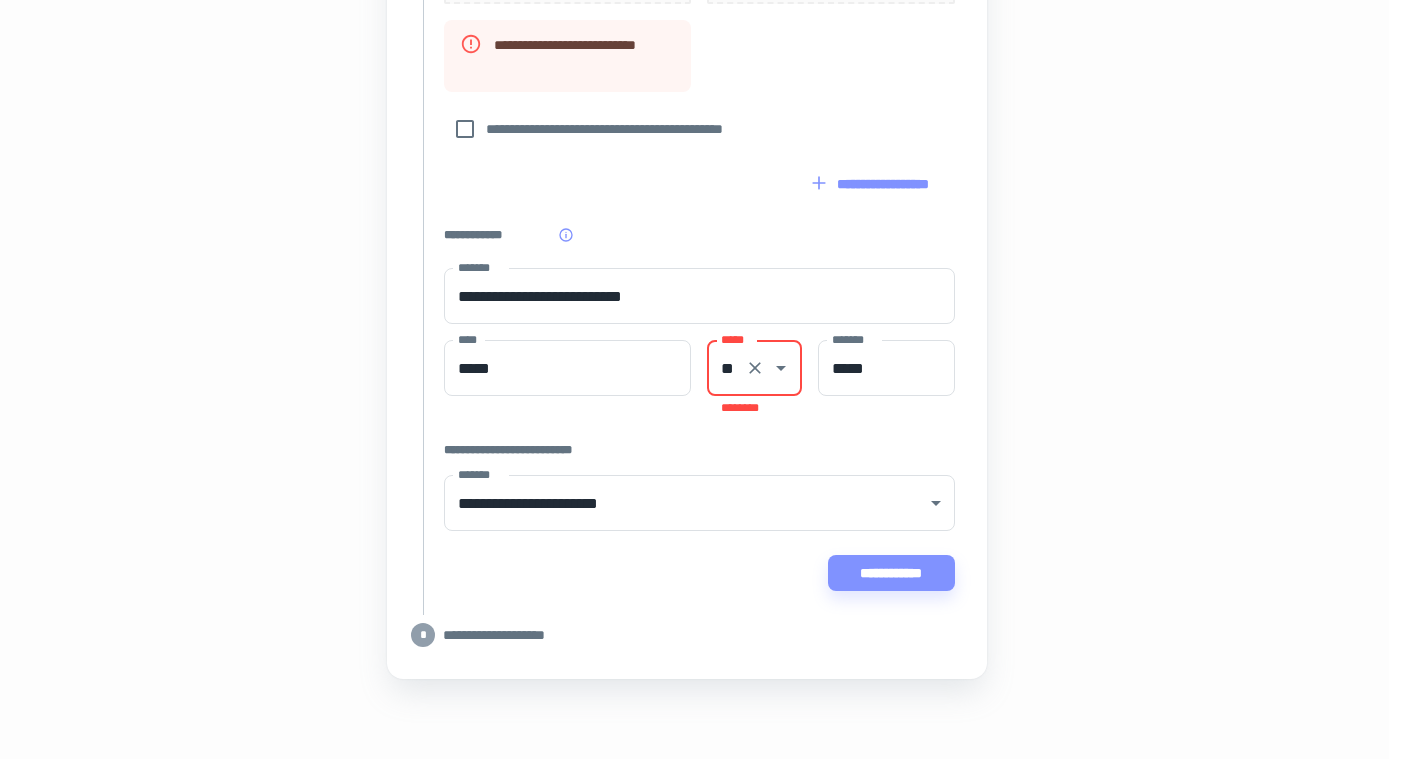 click at bounding box center (693, 603) 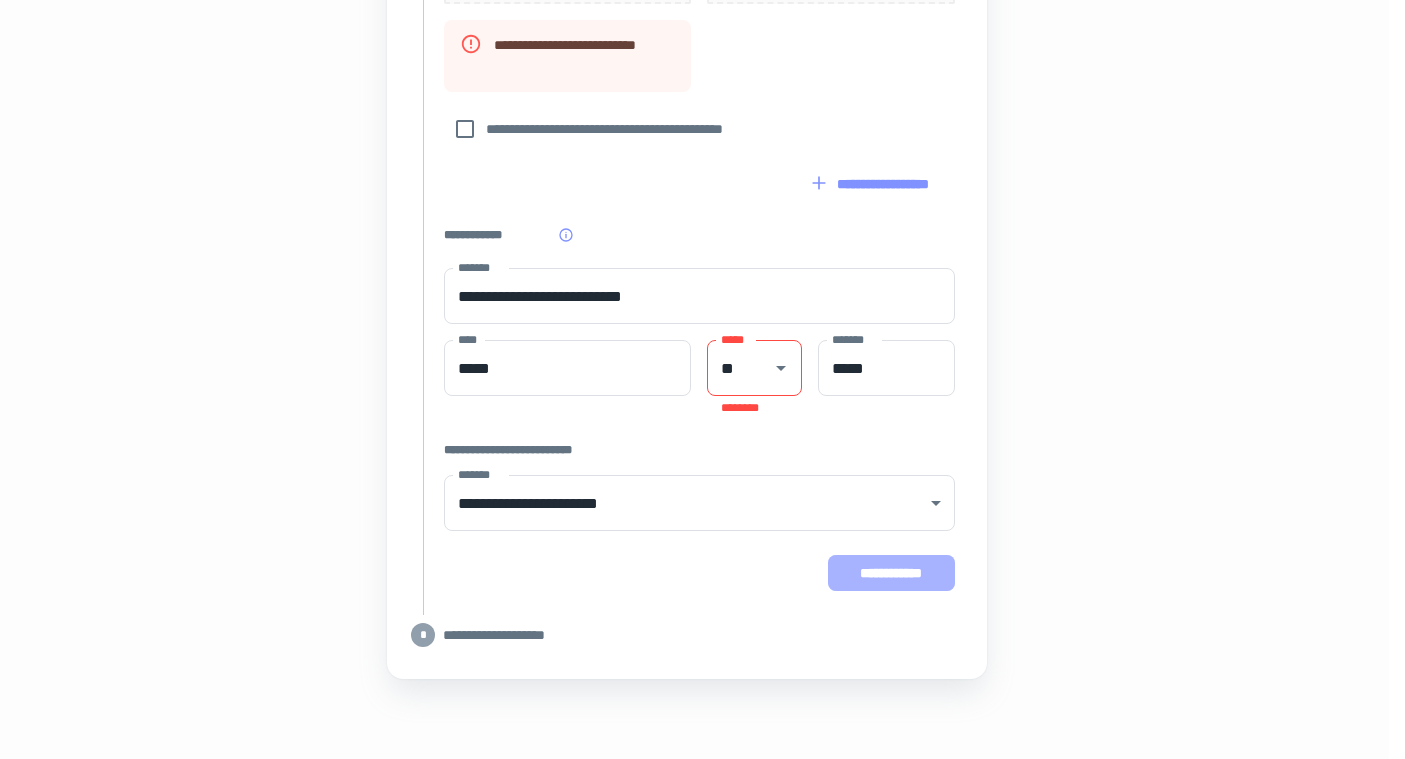 click on "**********" at bounding box center [891, 573] 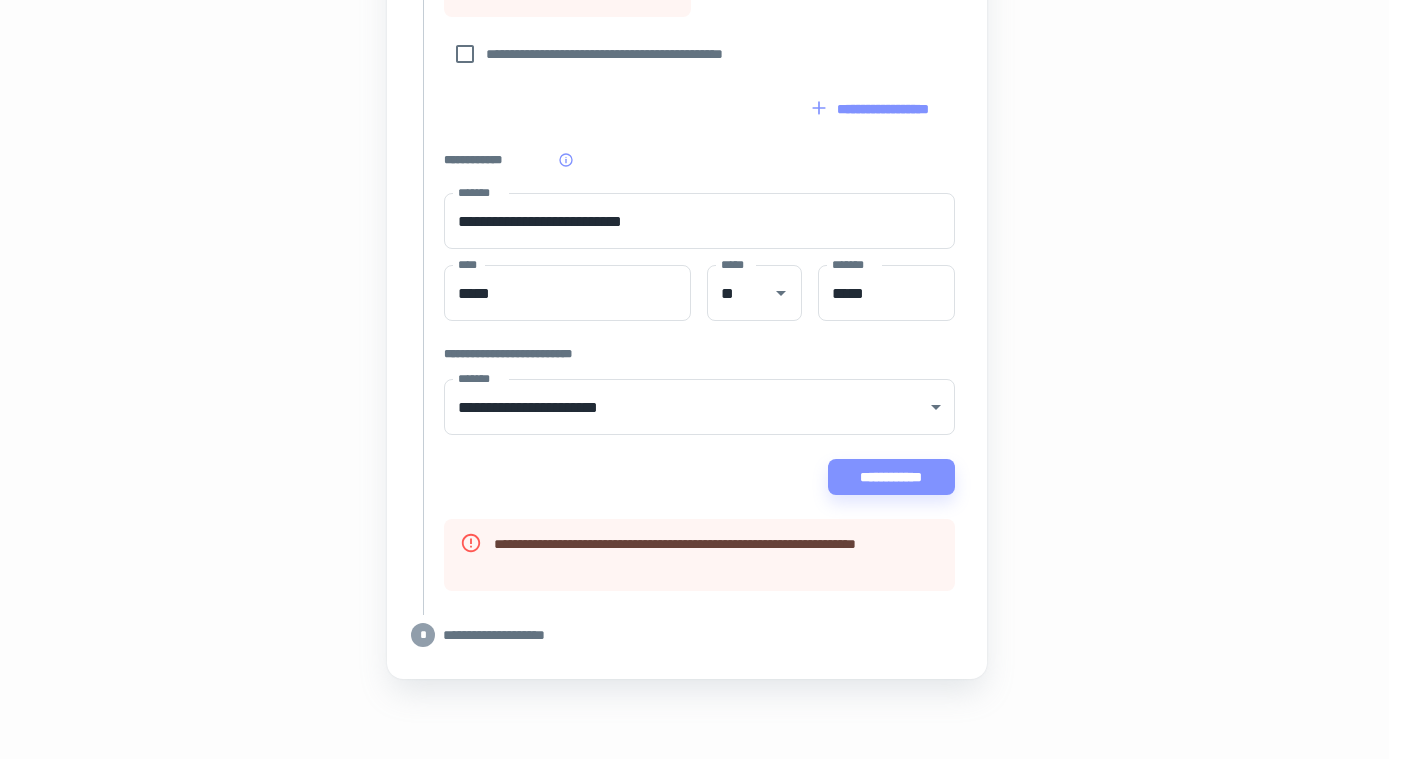 scroll, scrollTop: 1561, scrollLeft: 16, axis: both 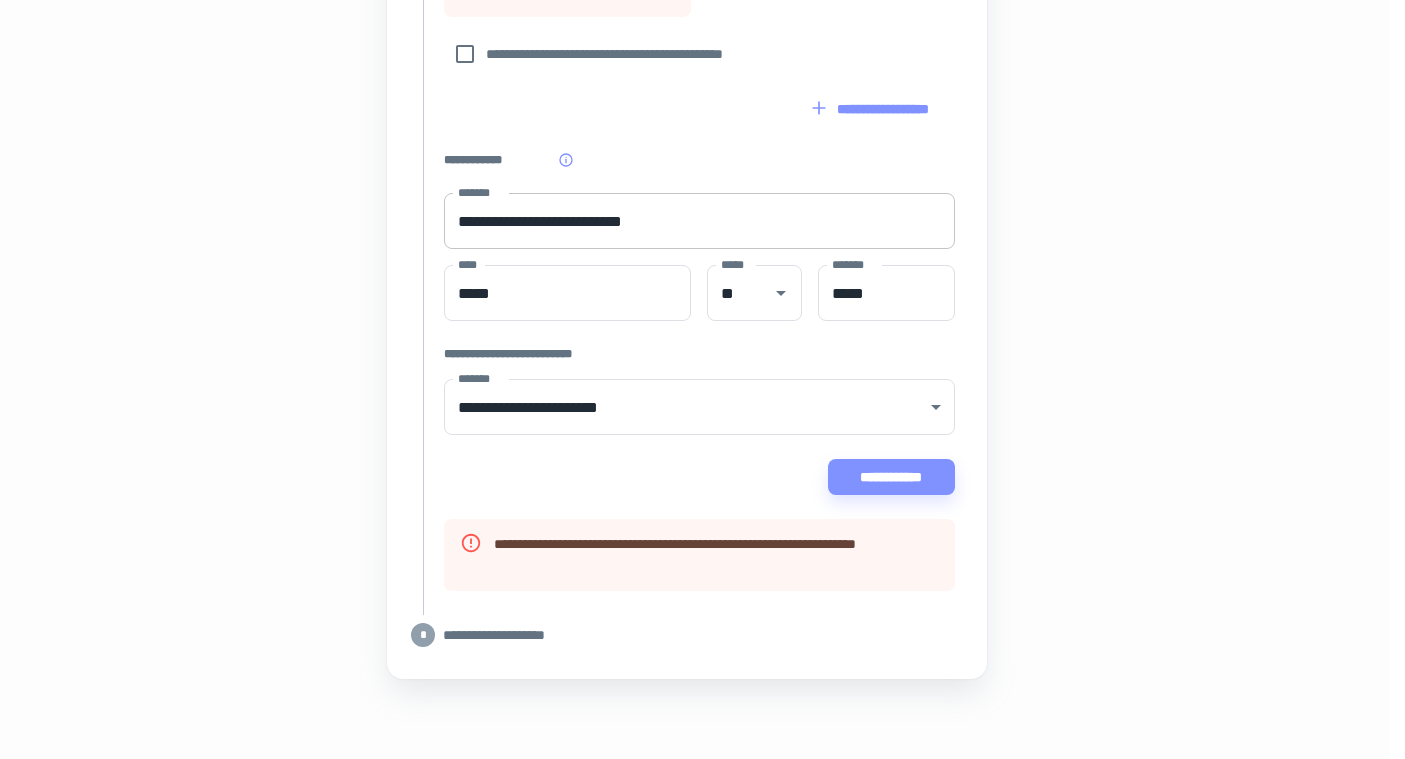 click on "**********" at bounding box center (699, 221) 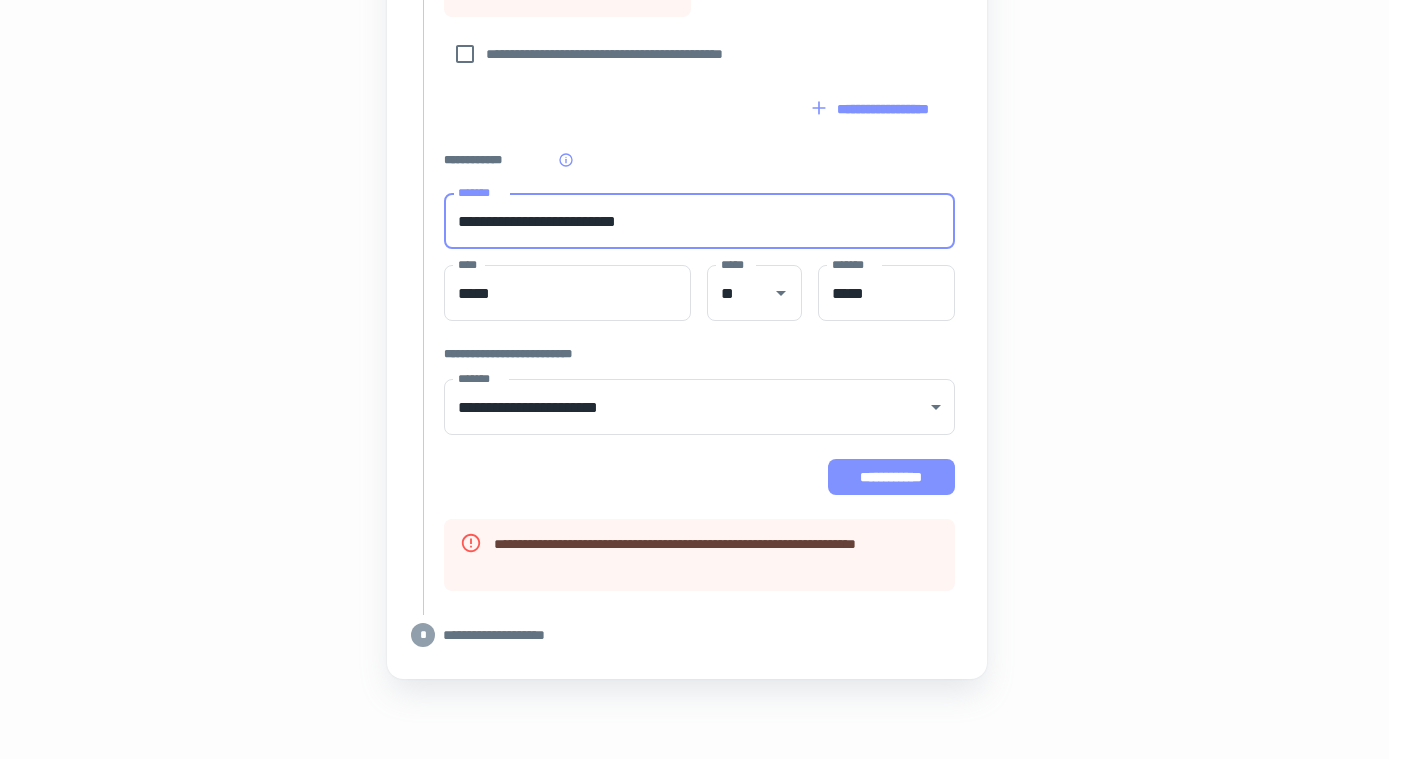 type on "**********" 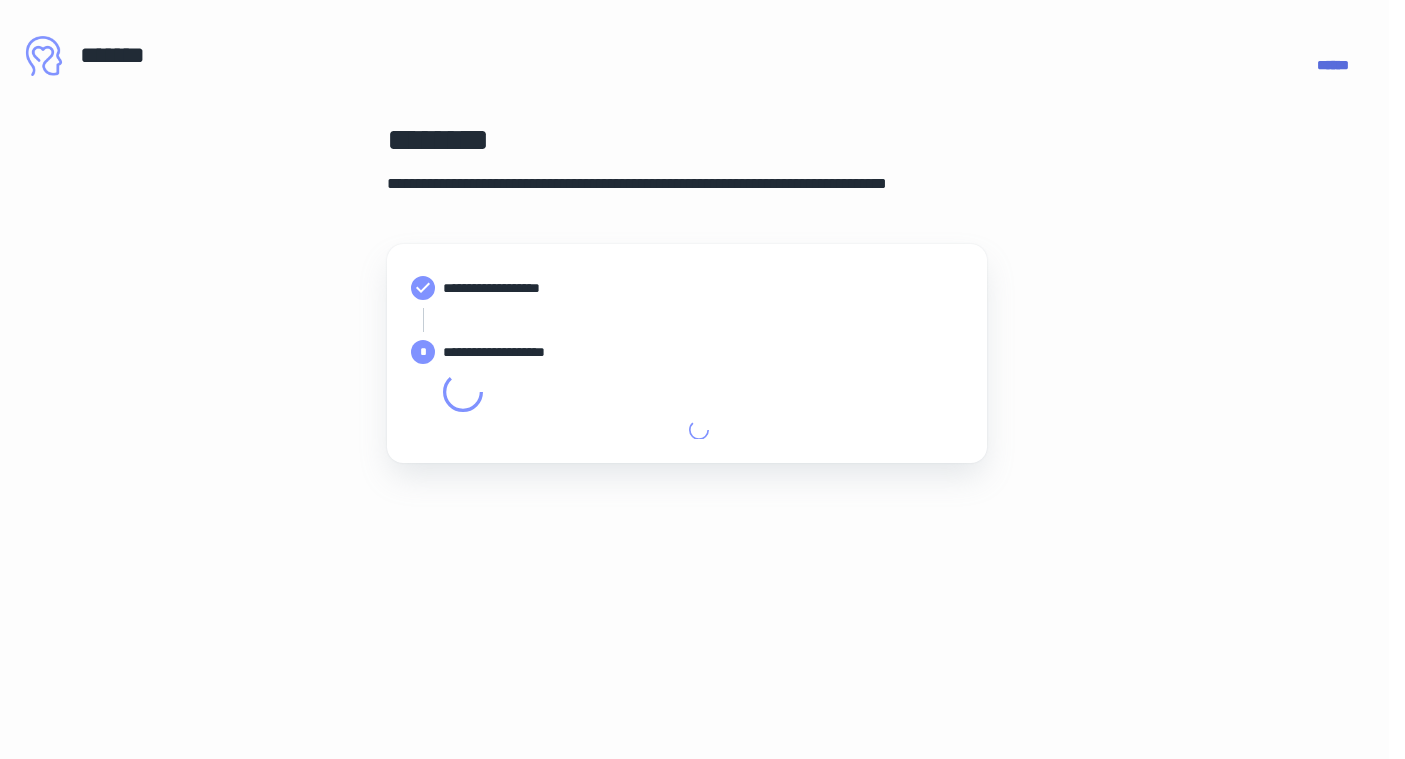 scroll, scrollTop: 0, scrollLeft: 16, axis: horizontal 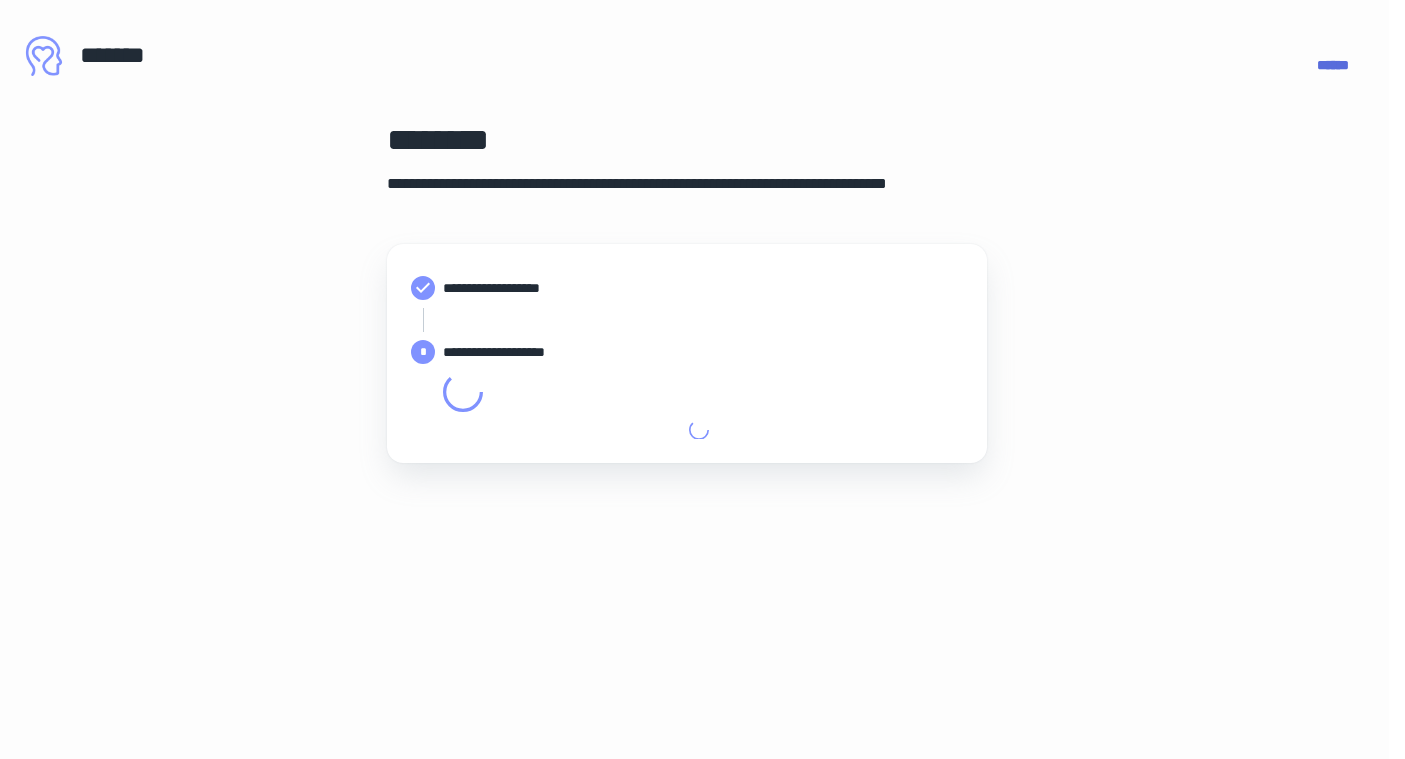 type on "**********" 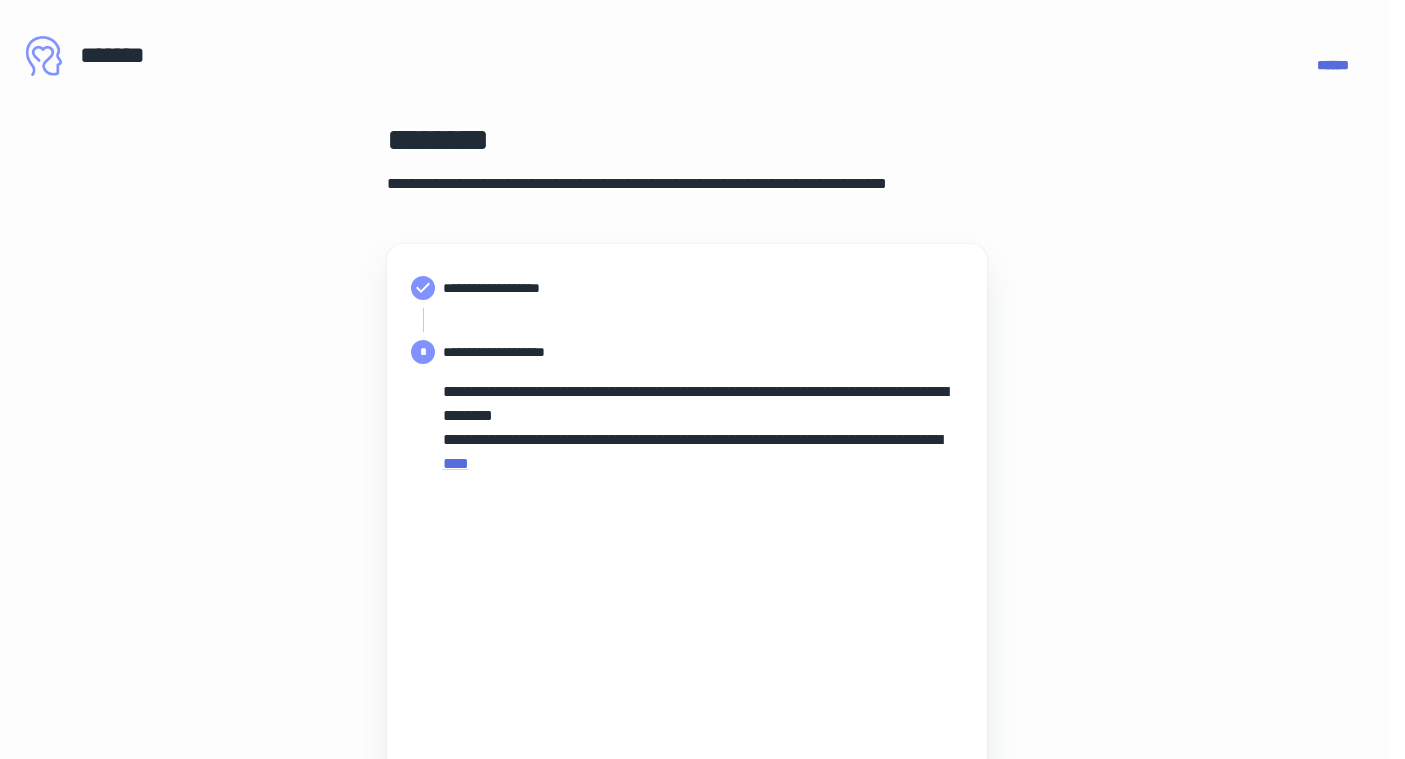 scroll, scrollTop: 299, scrollLeft: 16, axis: both 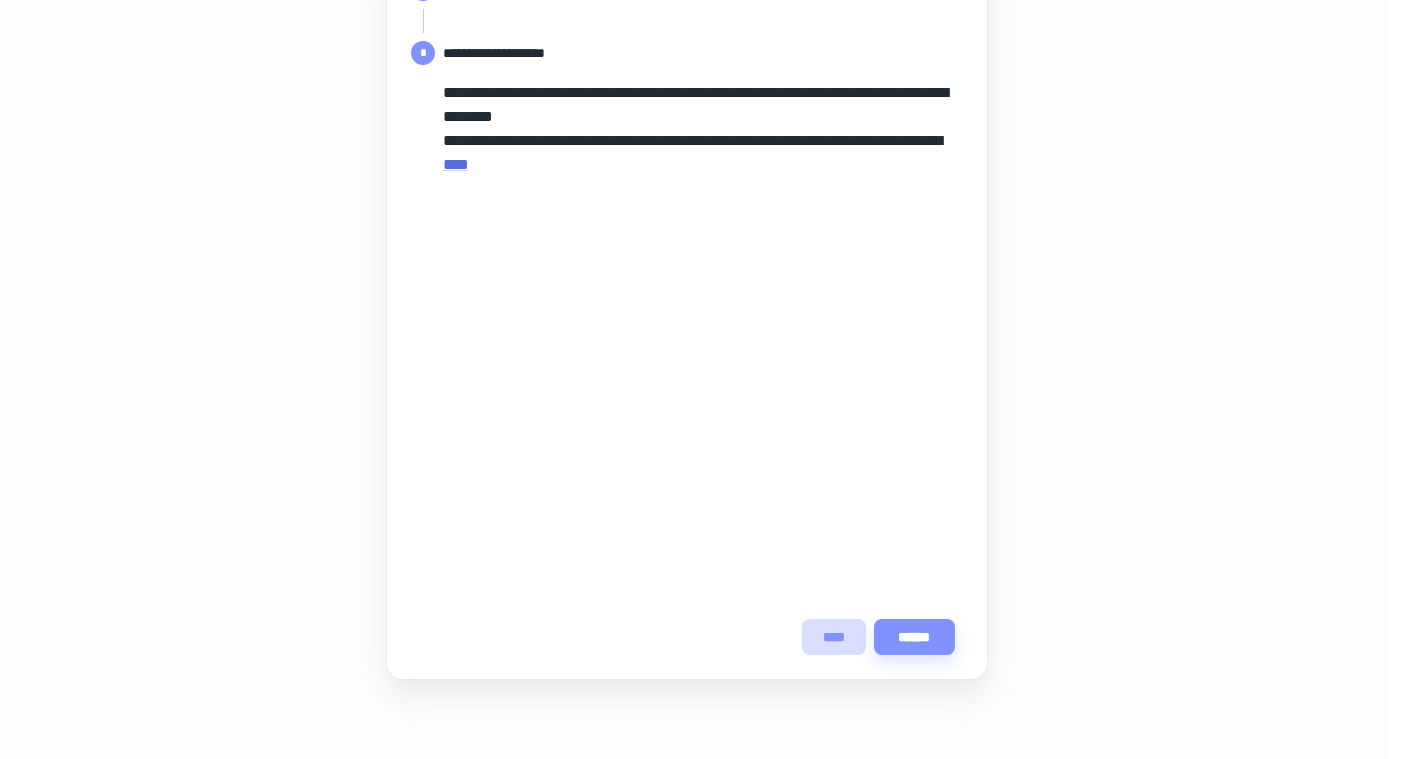 click on "****" at bounding box center (834, 637) 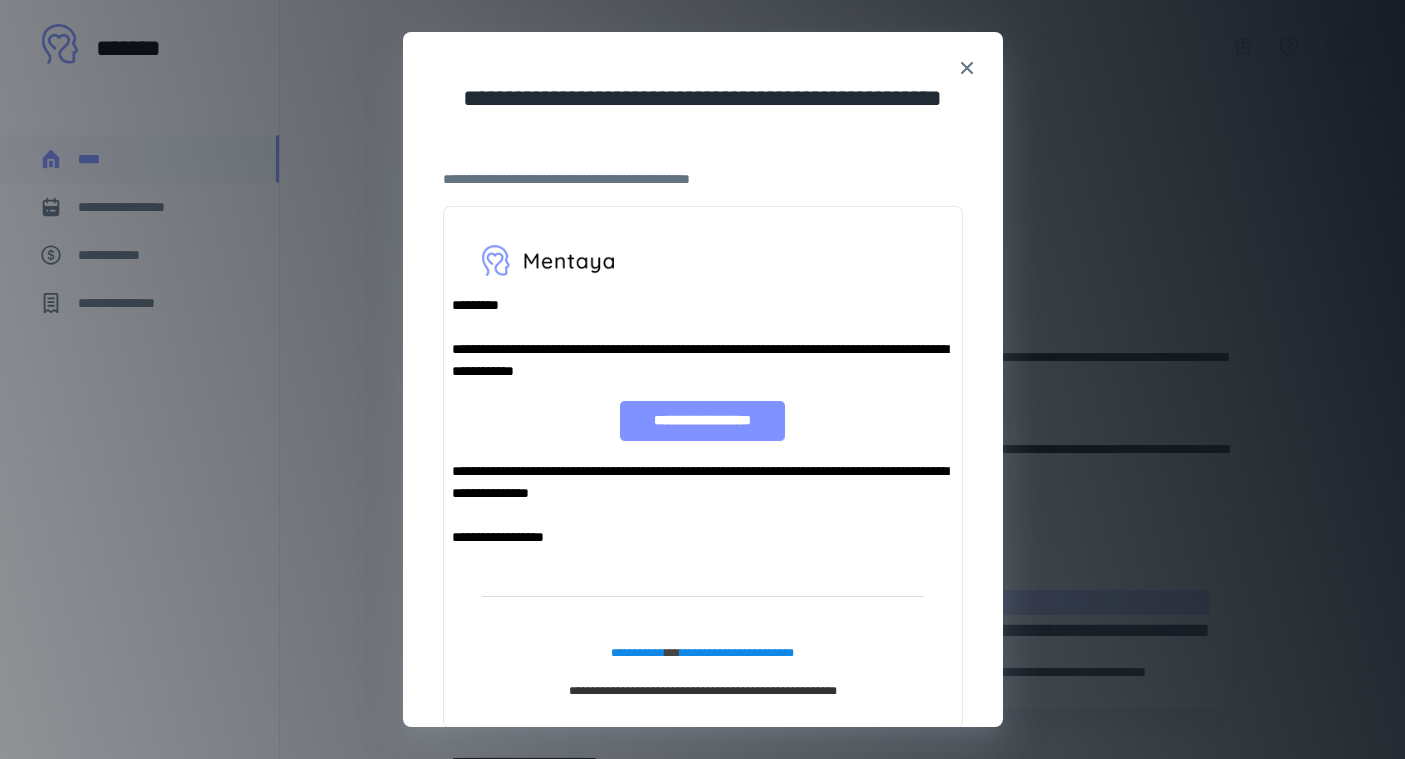 scroll, scrollTop: 0, scrollLeft: 0, axis: both 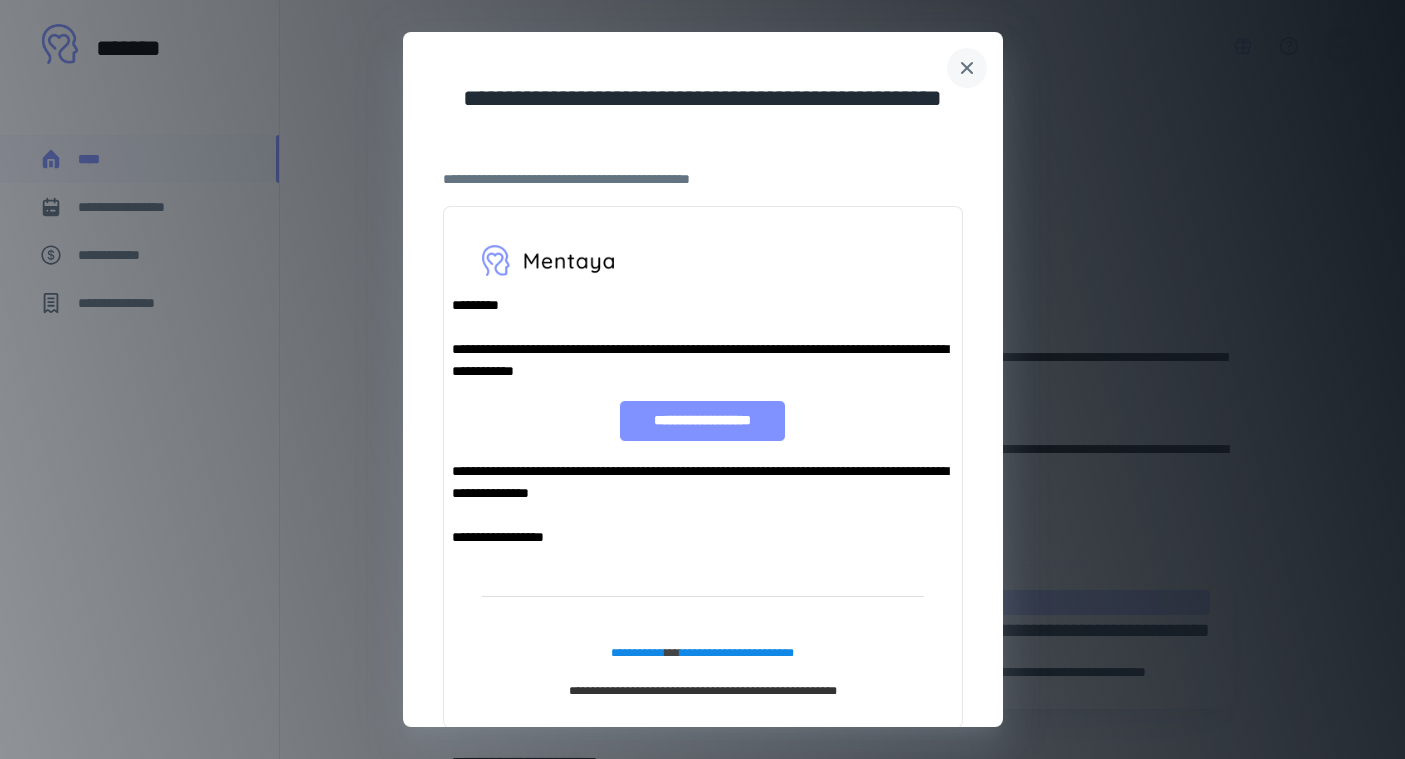 click 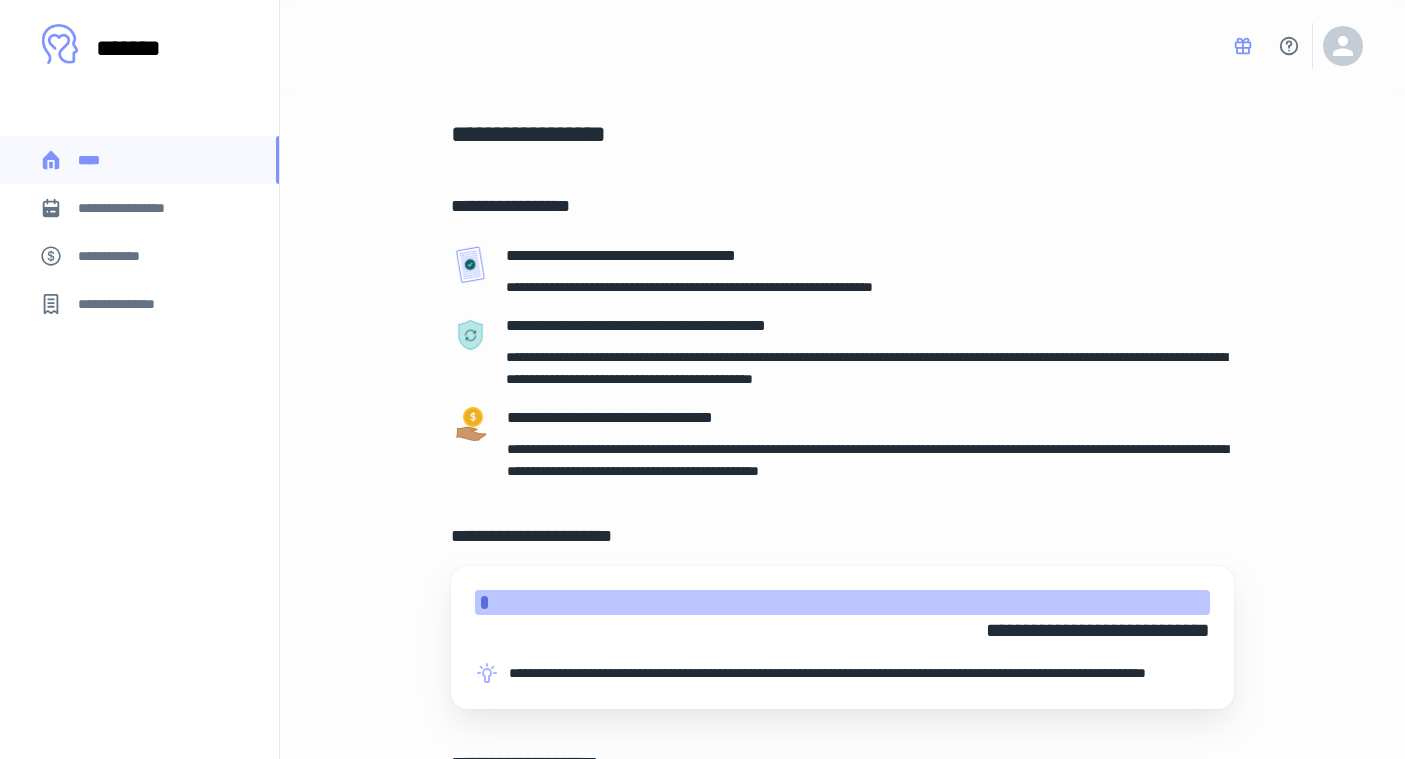 scroll, scrollTop: -1, scrollLeft: 0, axis: vertical 